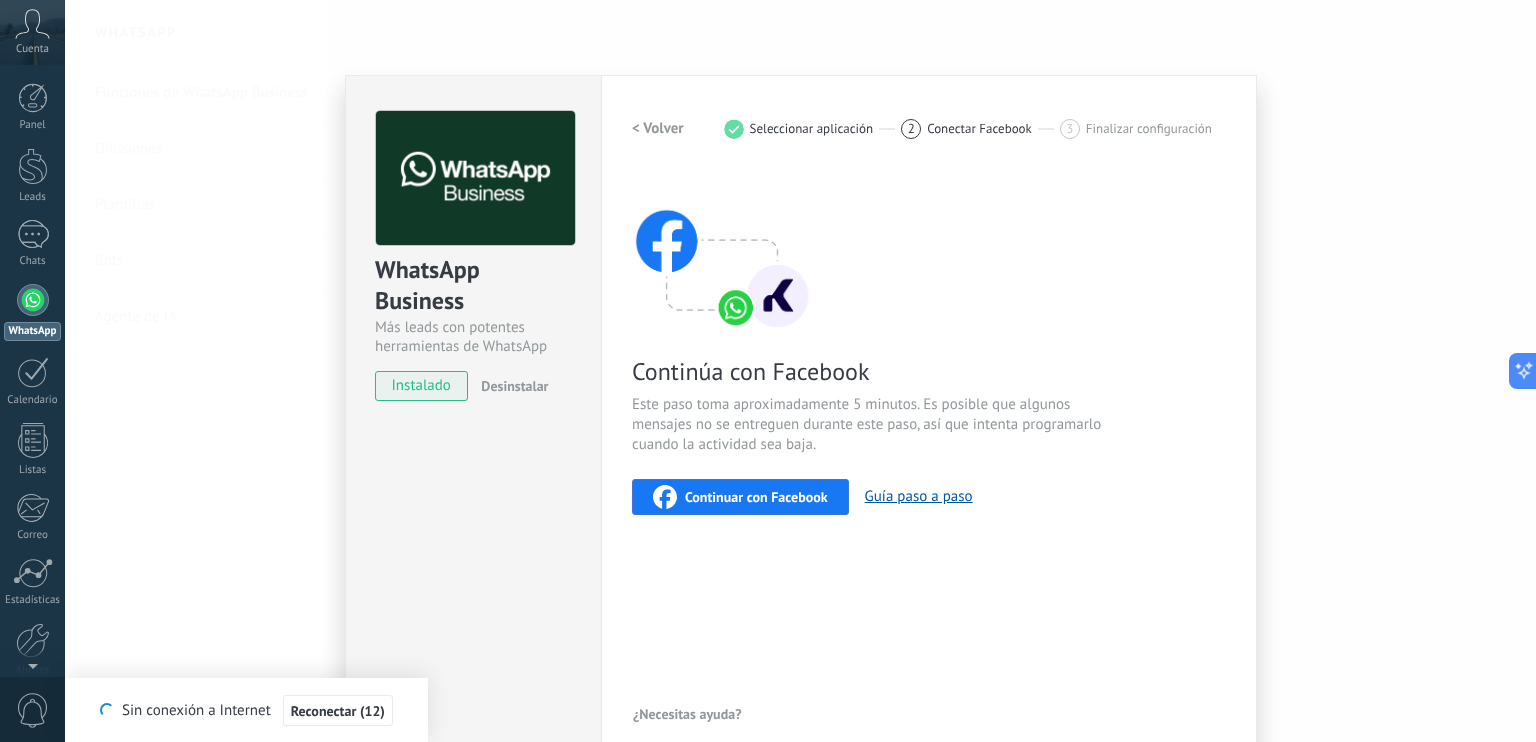 scroll, scrollTop: 0, scrollLeft: 0, axis: both 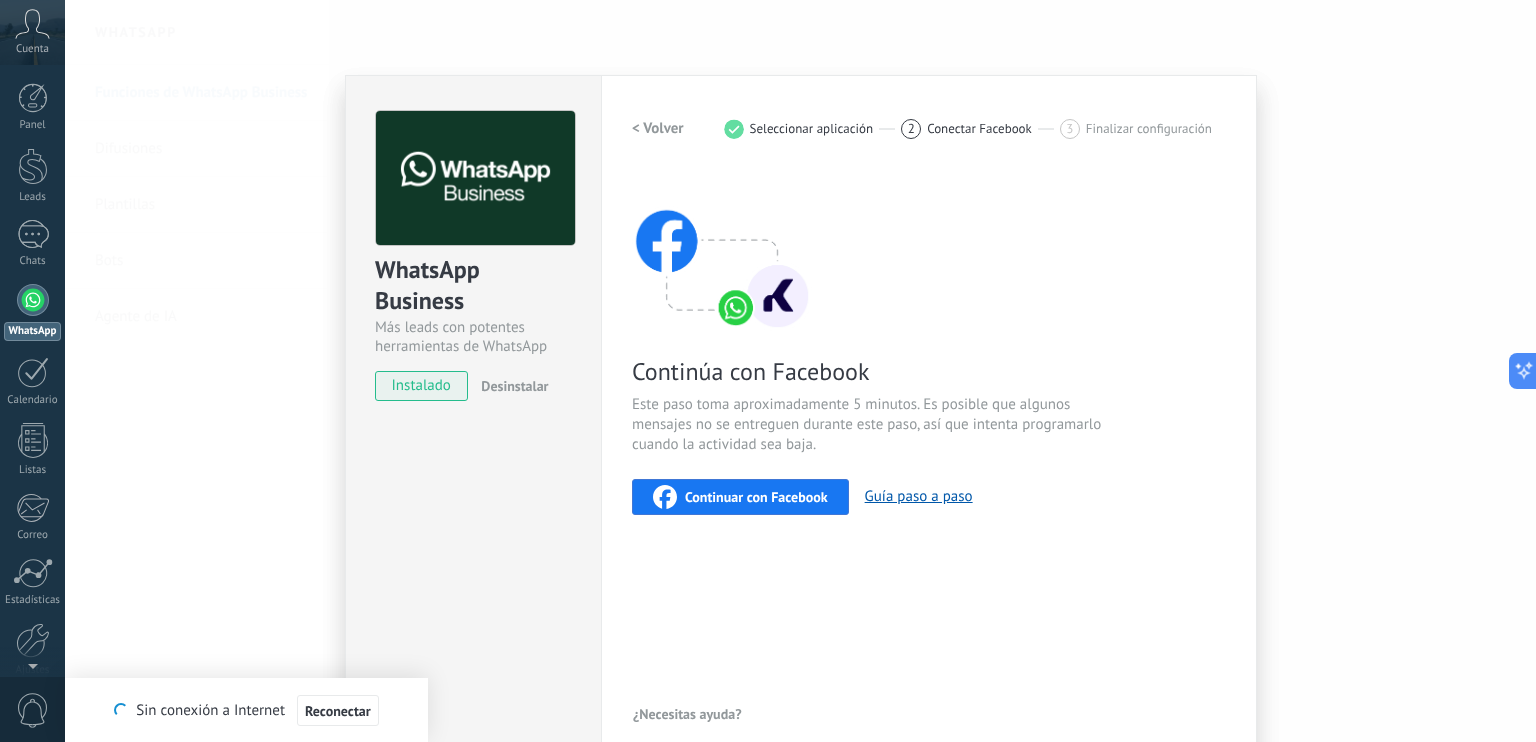 click on "< Volver" at bounding box center [658, 128] 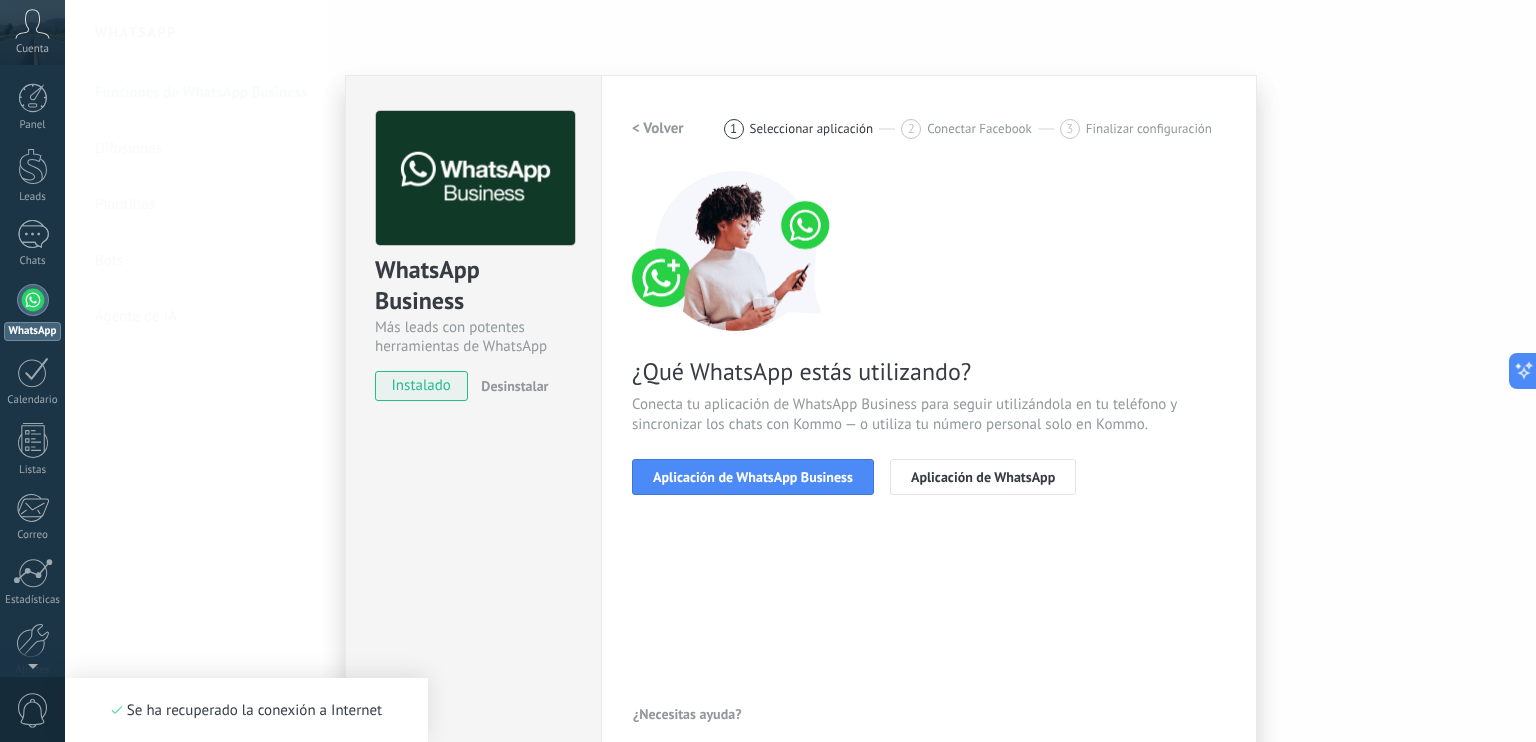 click on "< Volver" at bounding box center [658, 128] 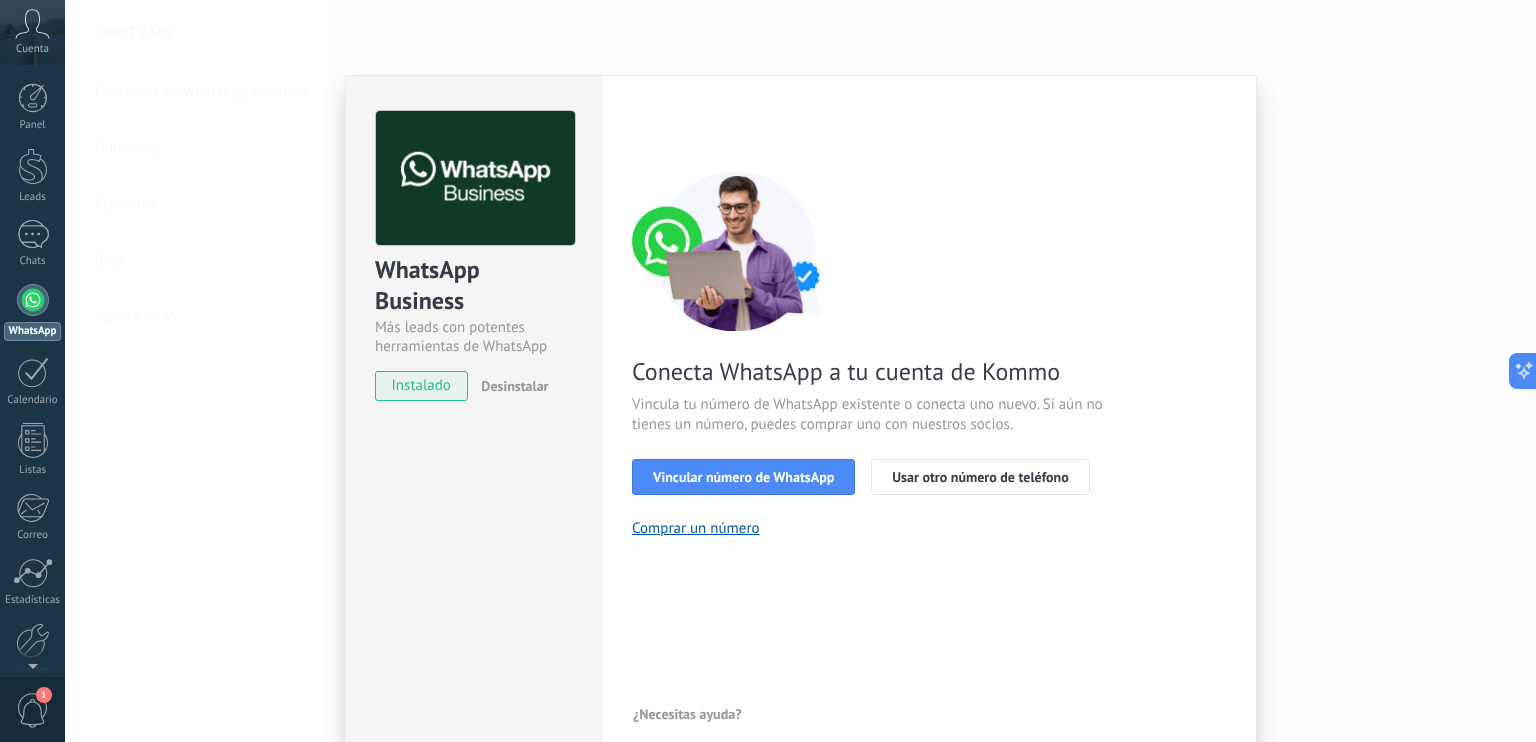 click 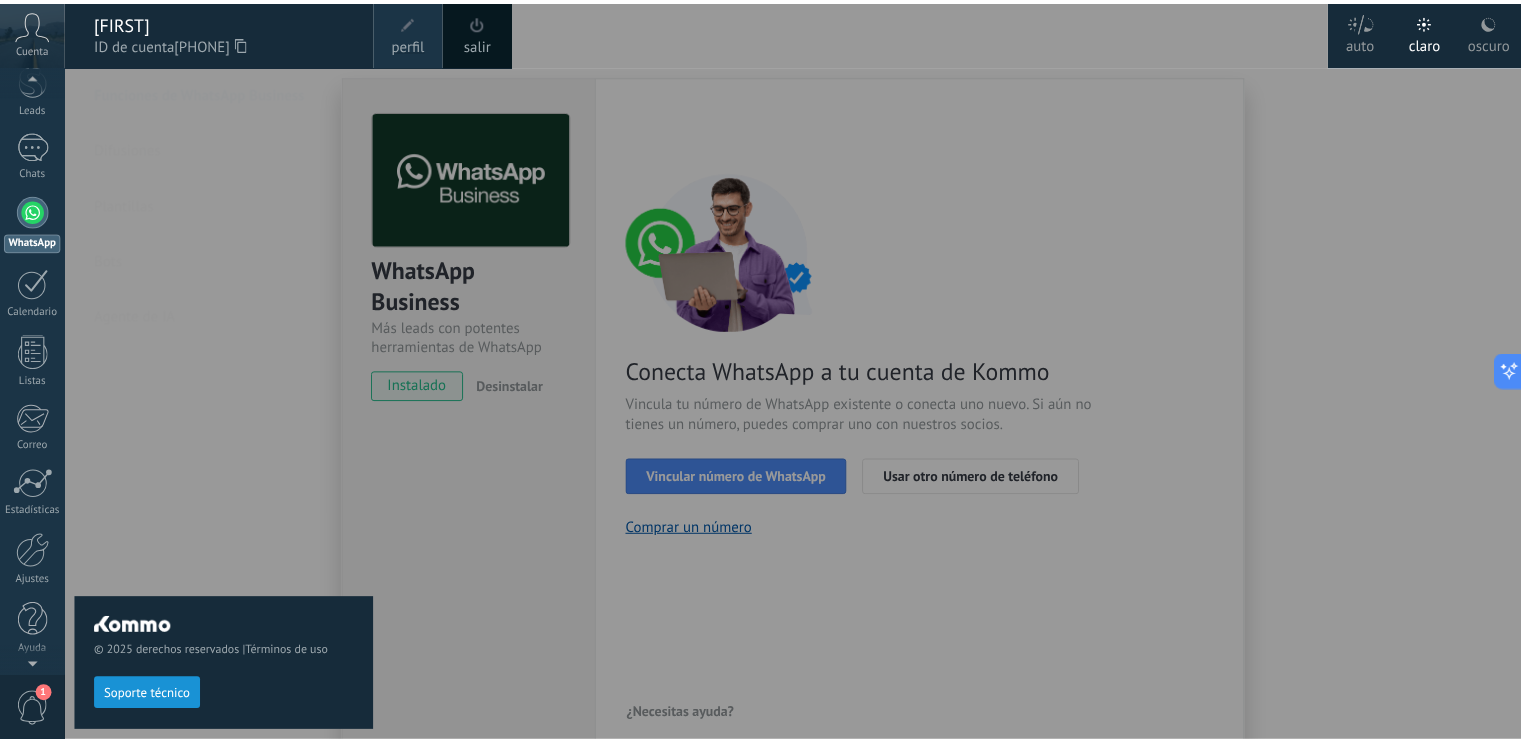 scroll, scrollTop: 0, scrollLeft: 0, axis: both 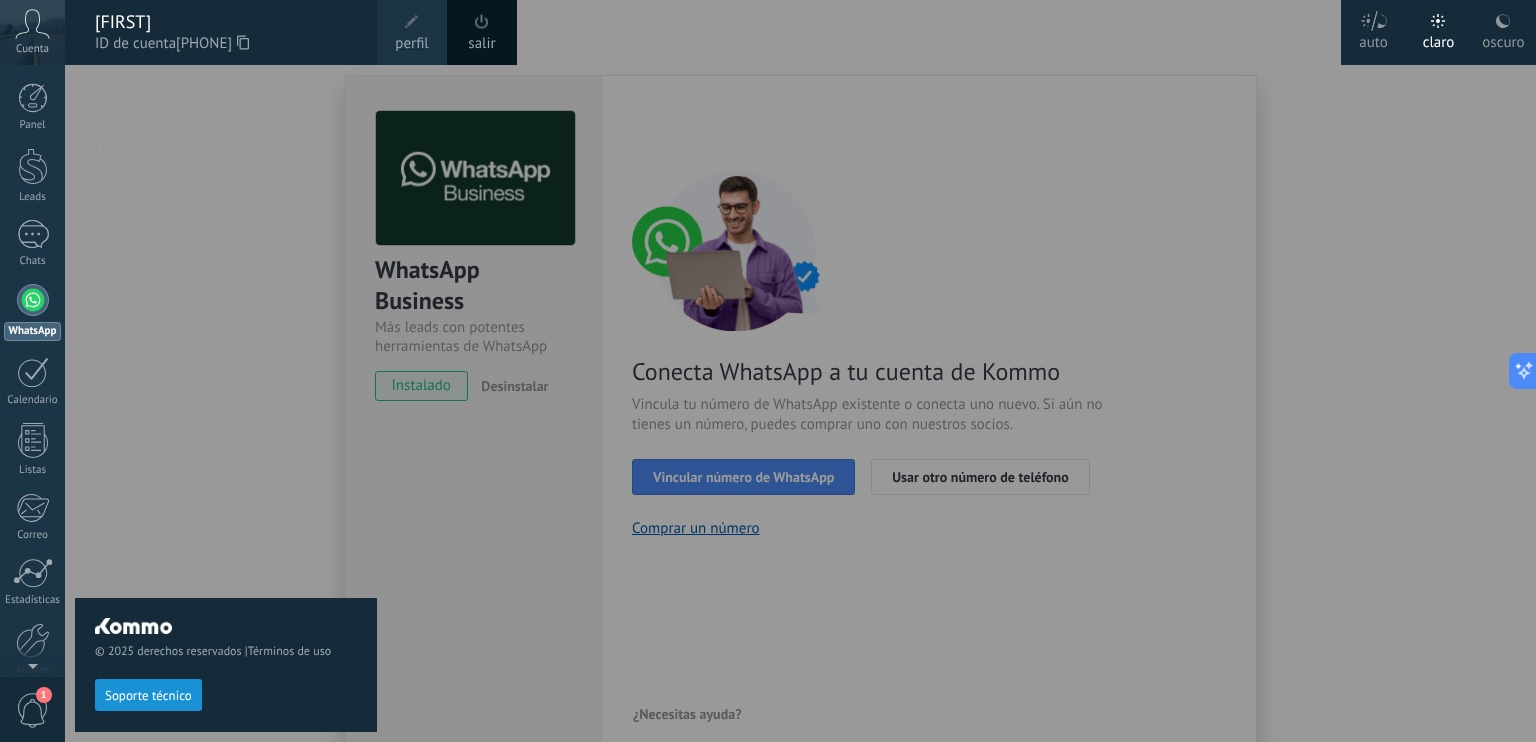 click on "1" at bounding box center (33, 710) 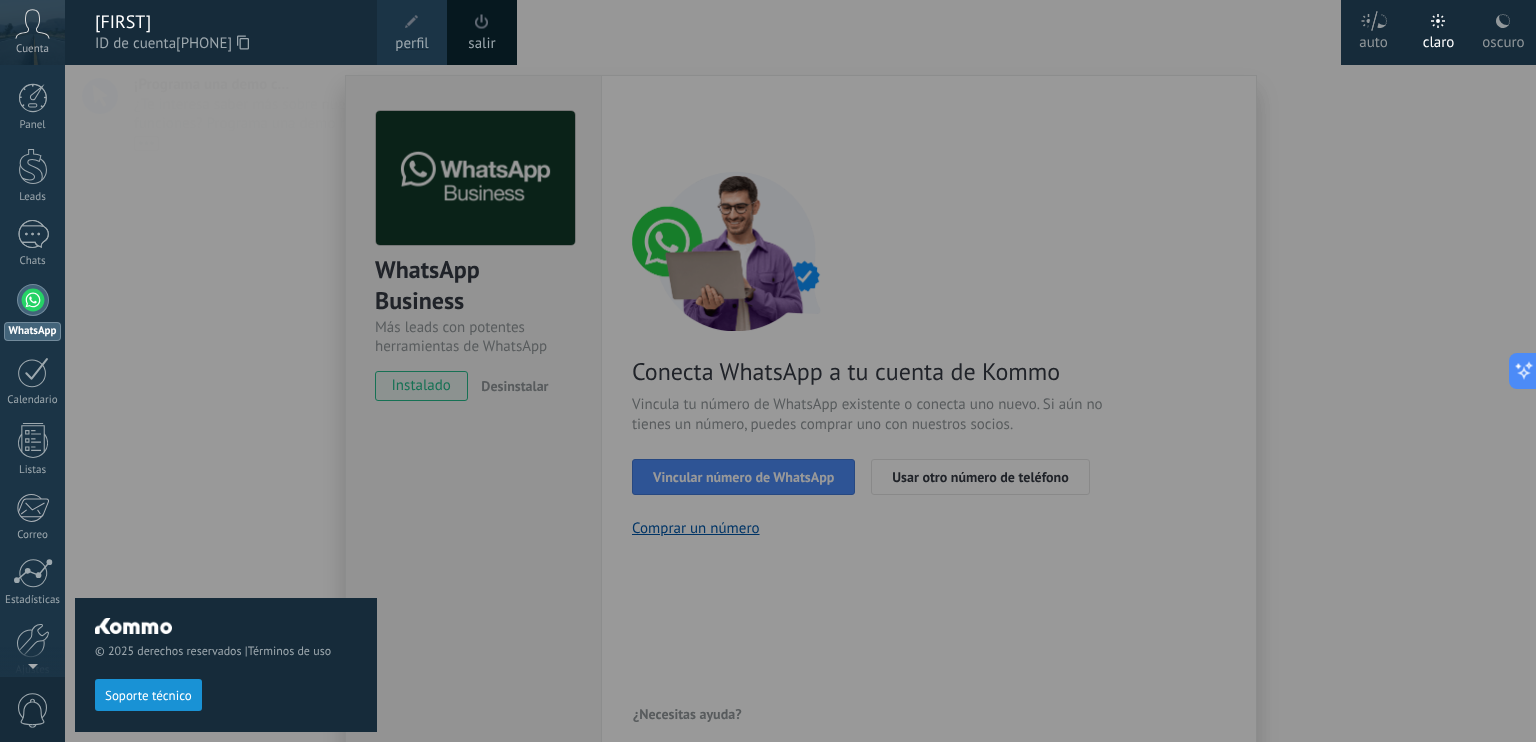 click on "0" at bounding box center (33, 710) 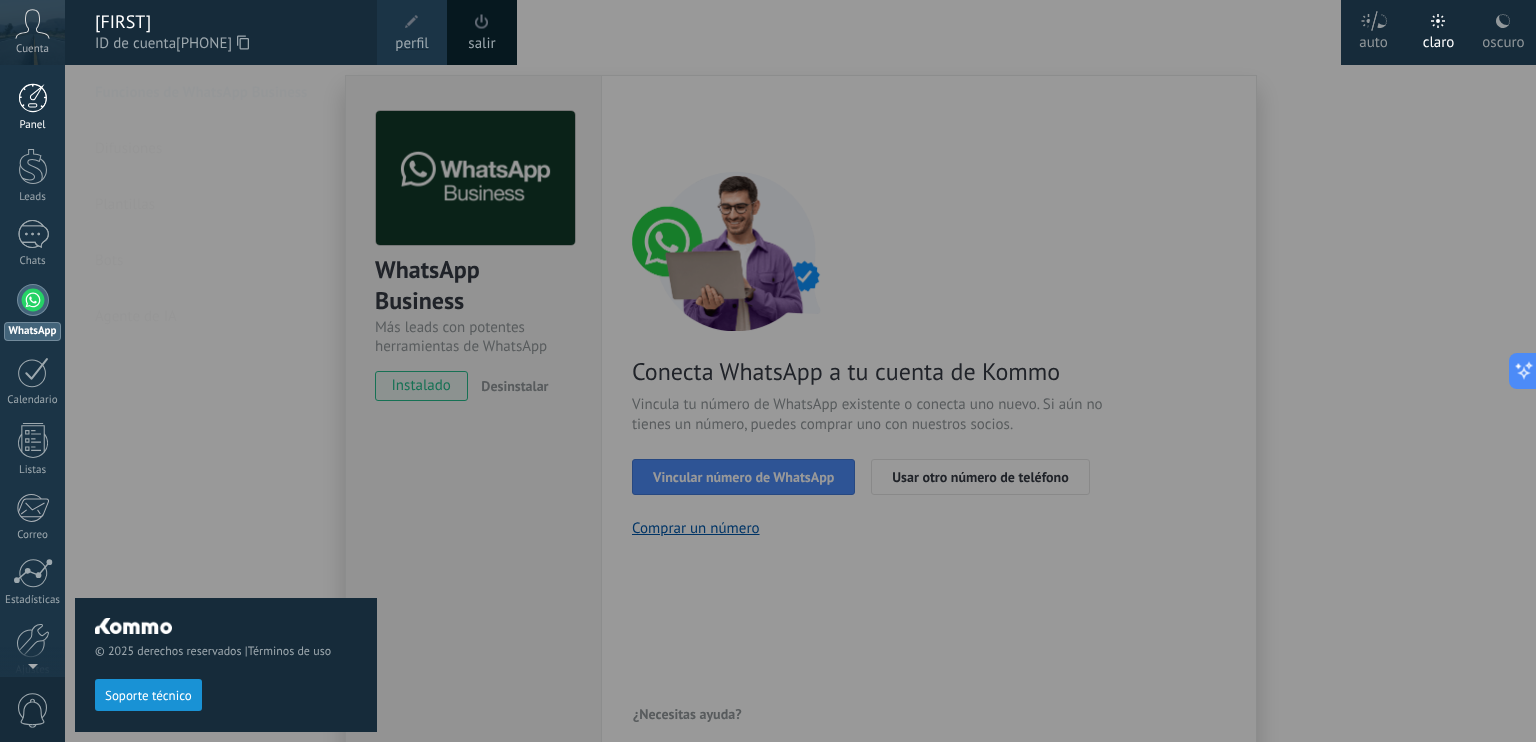 click at bounding box center [33, 98] 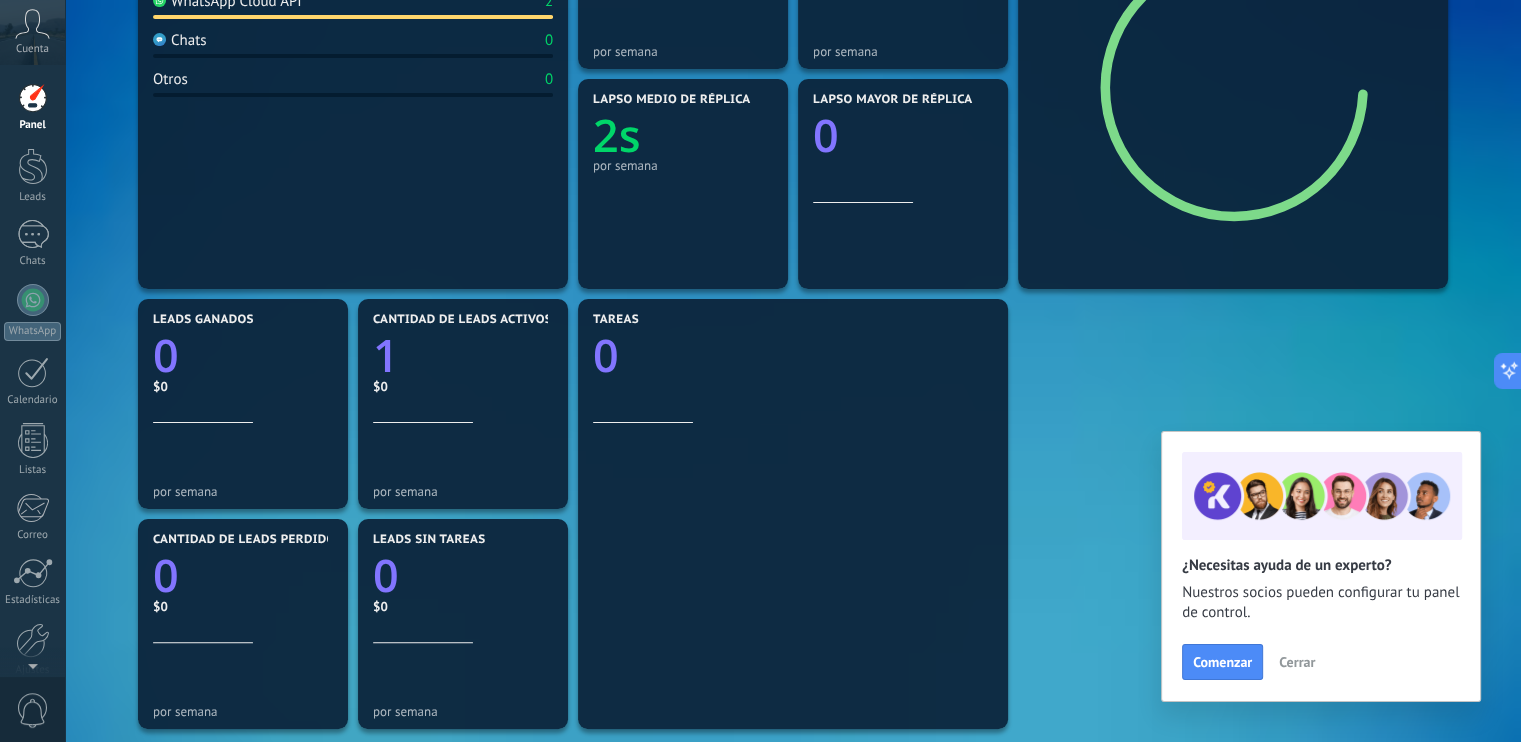 scroll, scrollTop: 500, scrollLeft: 0, axis: vertical 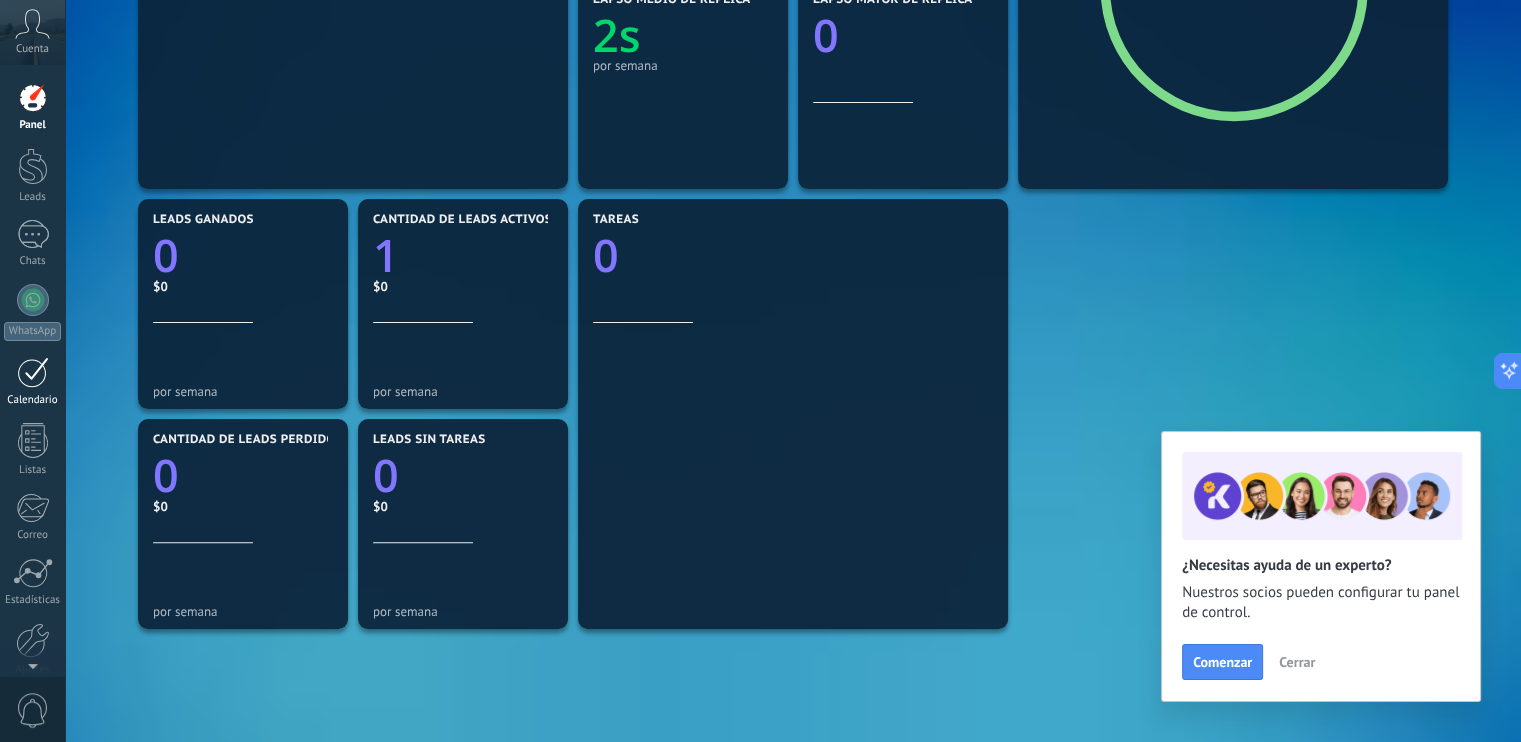 click at bounding box center (33, 372) 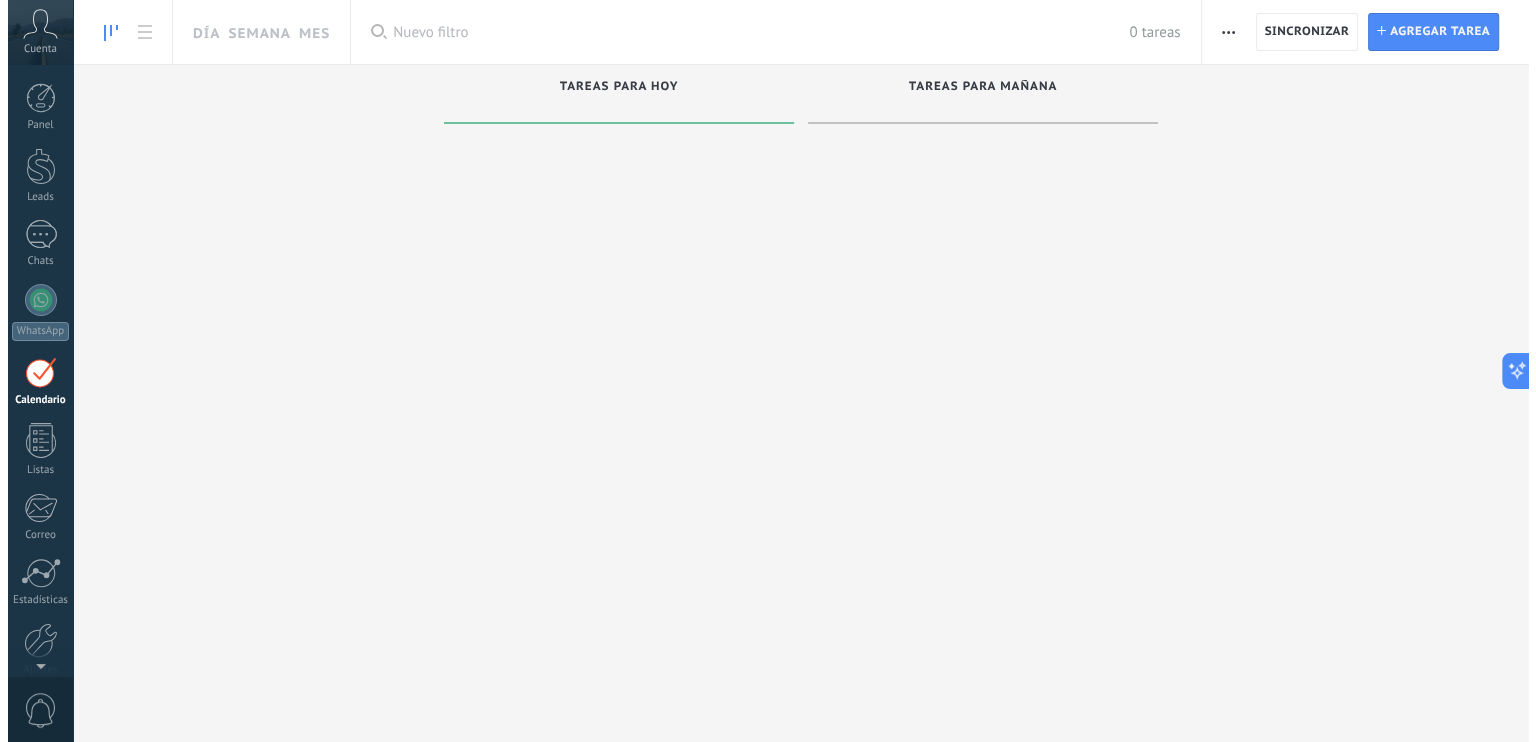 scroll, scrollTop: 0, scrollLeft: 0, axis: both 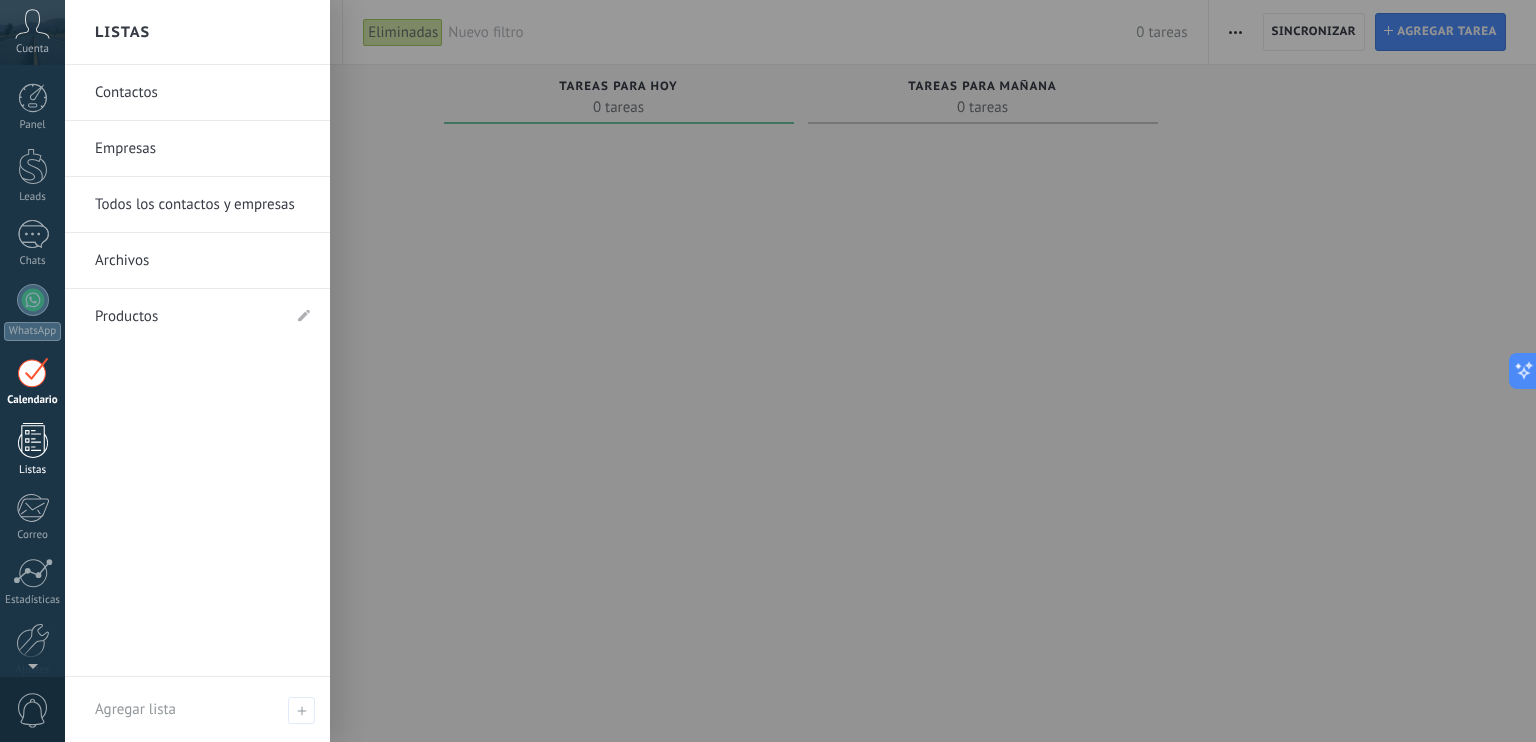 click on "Listas" at bounding box center (32, 450) 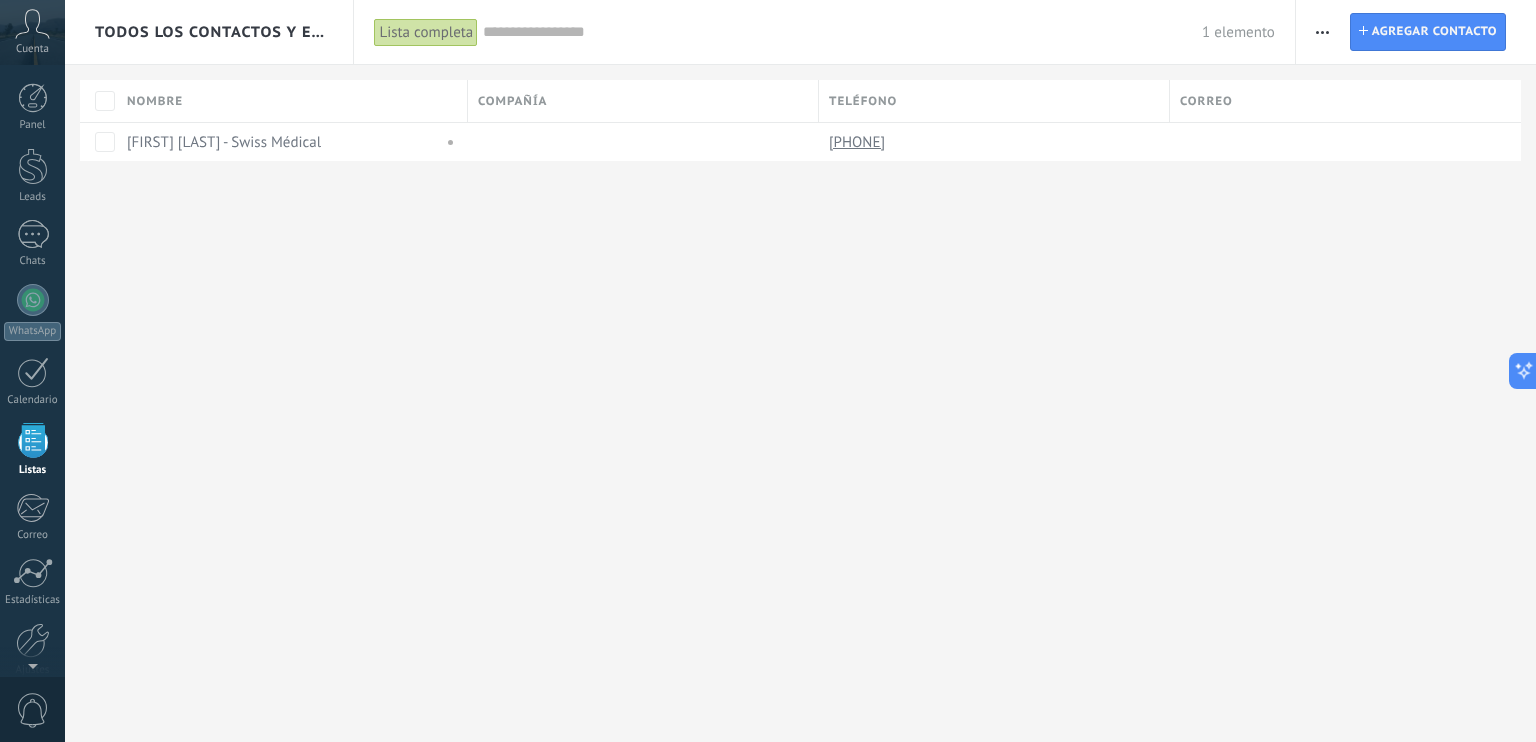 scroll, scrollTop: 51, scrollLeft: 0, axis: vertical 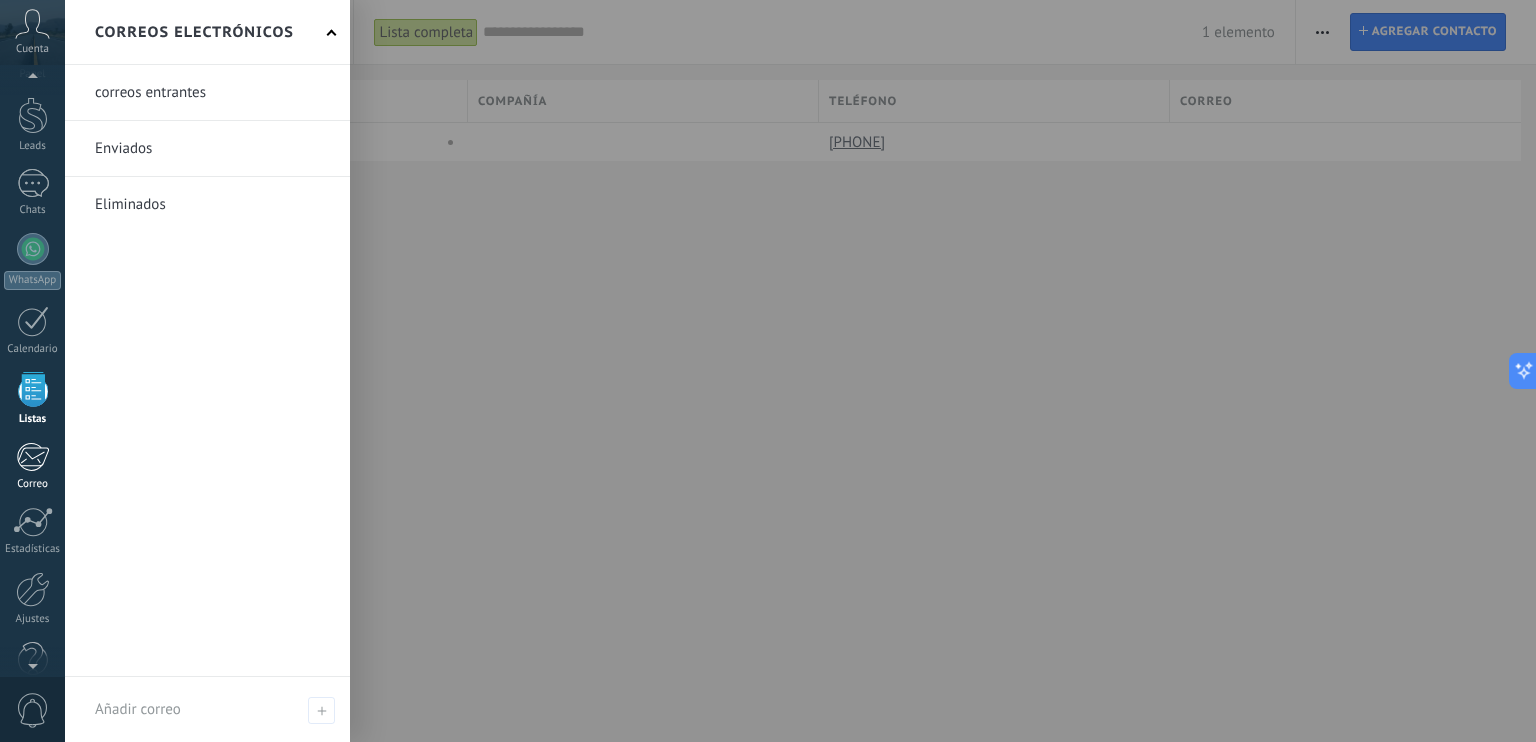 click on "Correo" at bounding box center (32, 466) 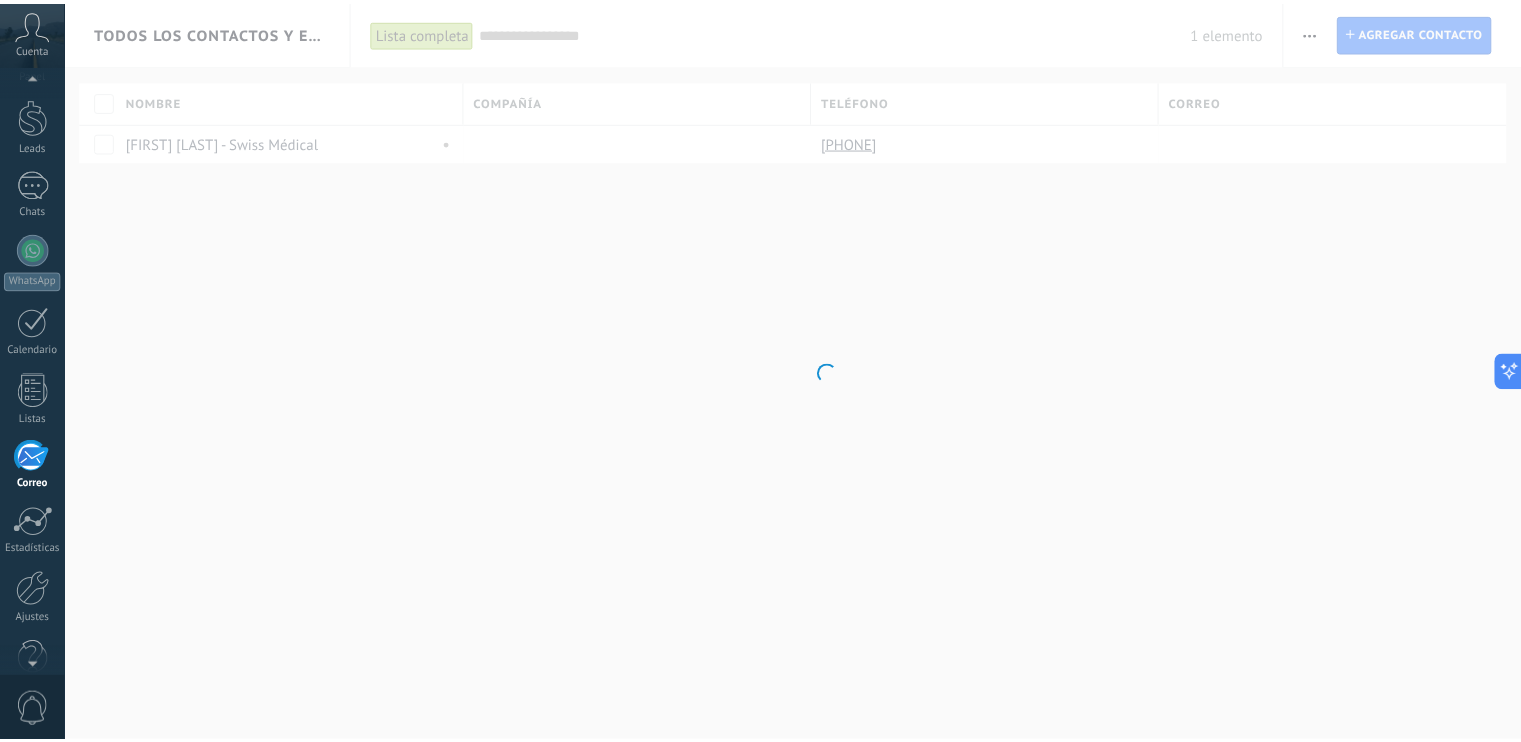 scroll, scrollTop: 89, scrollLeft: 0, axis: vertical 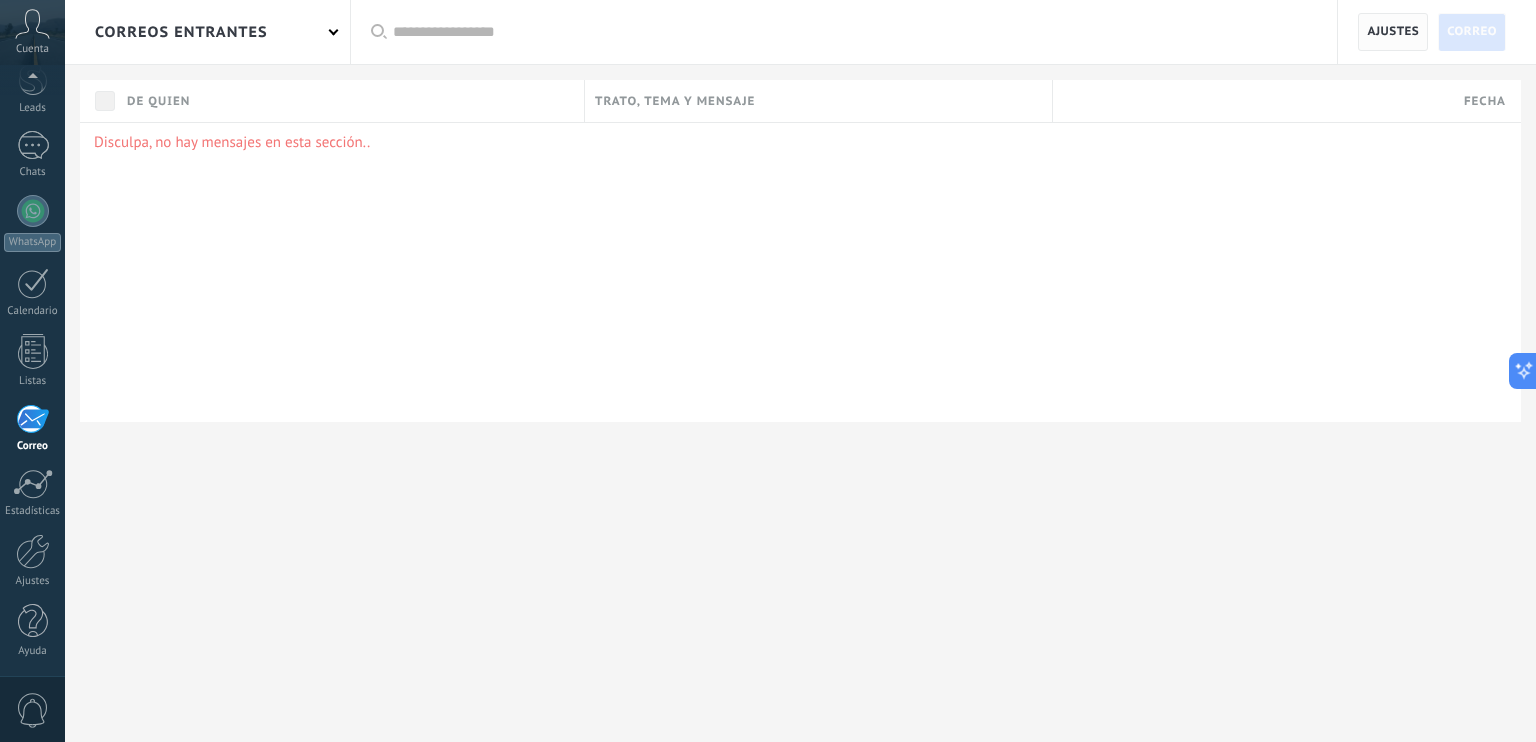 click on "Ajustes" at bounding box center (1393, 32) 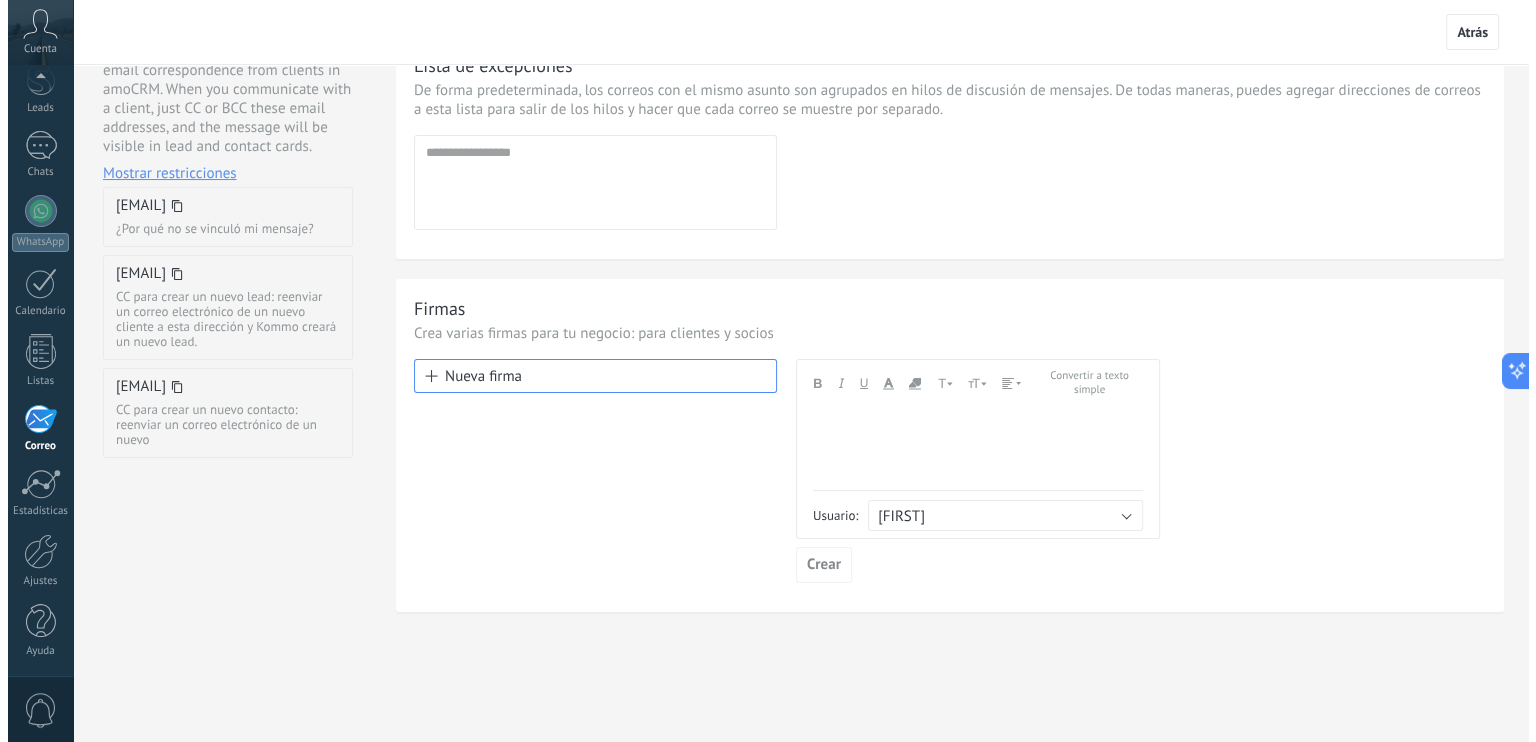 scroll, scrollTop: 244, scrollLeft: 0, axis: vertical 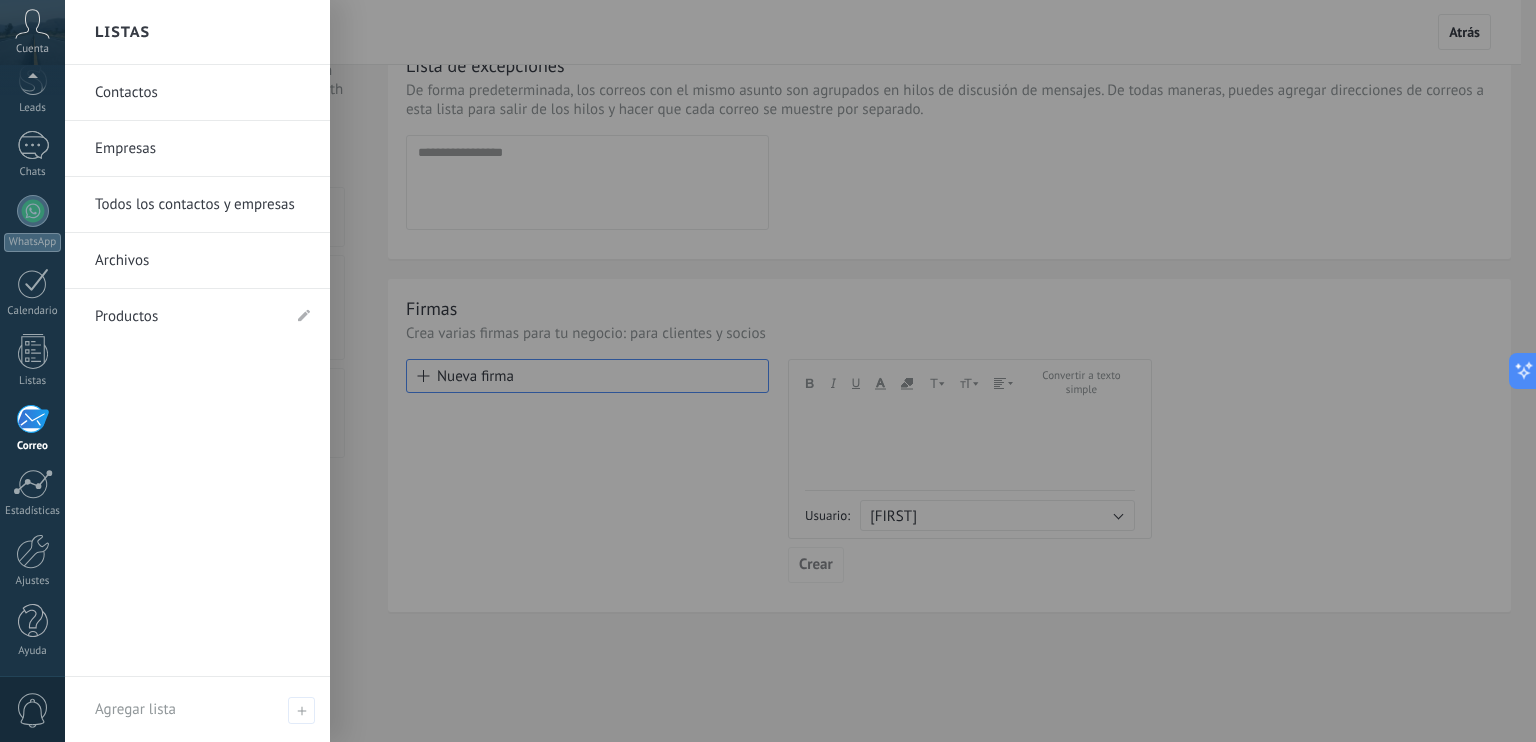 click 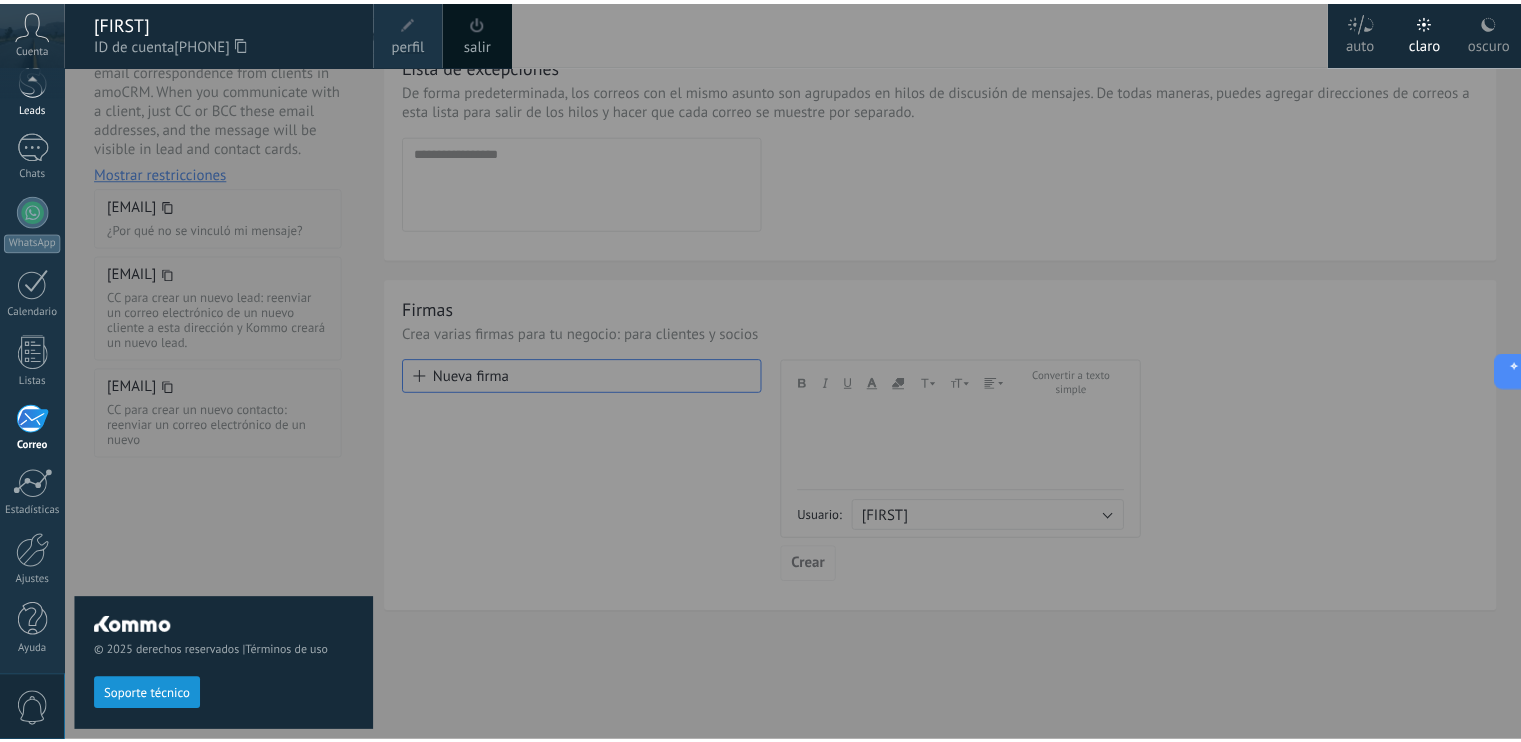 scroll, scrollTop: 83, scrollLeft: 0, axis: vertical 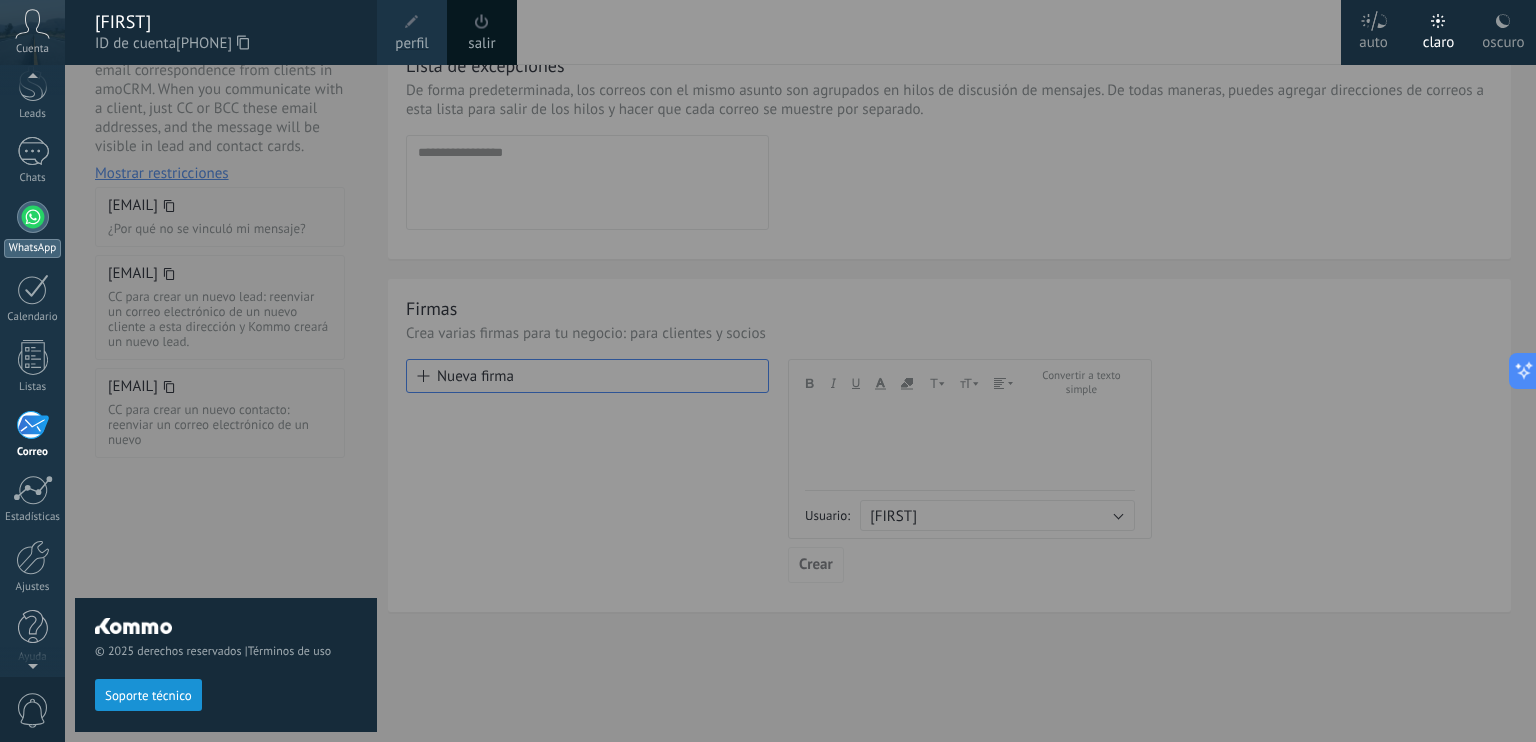 click at bounding box center (33, 217) 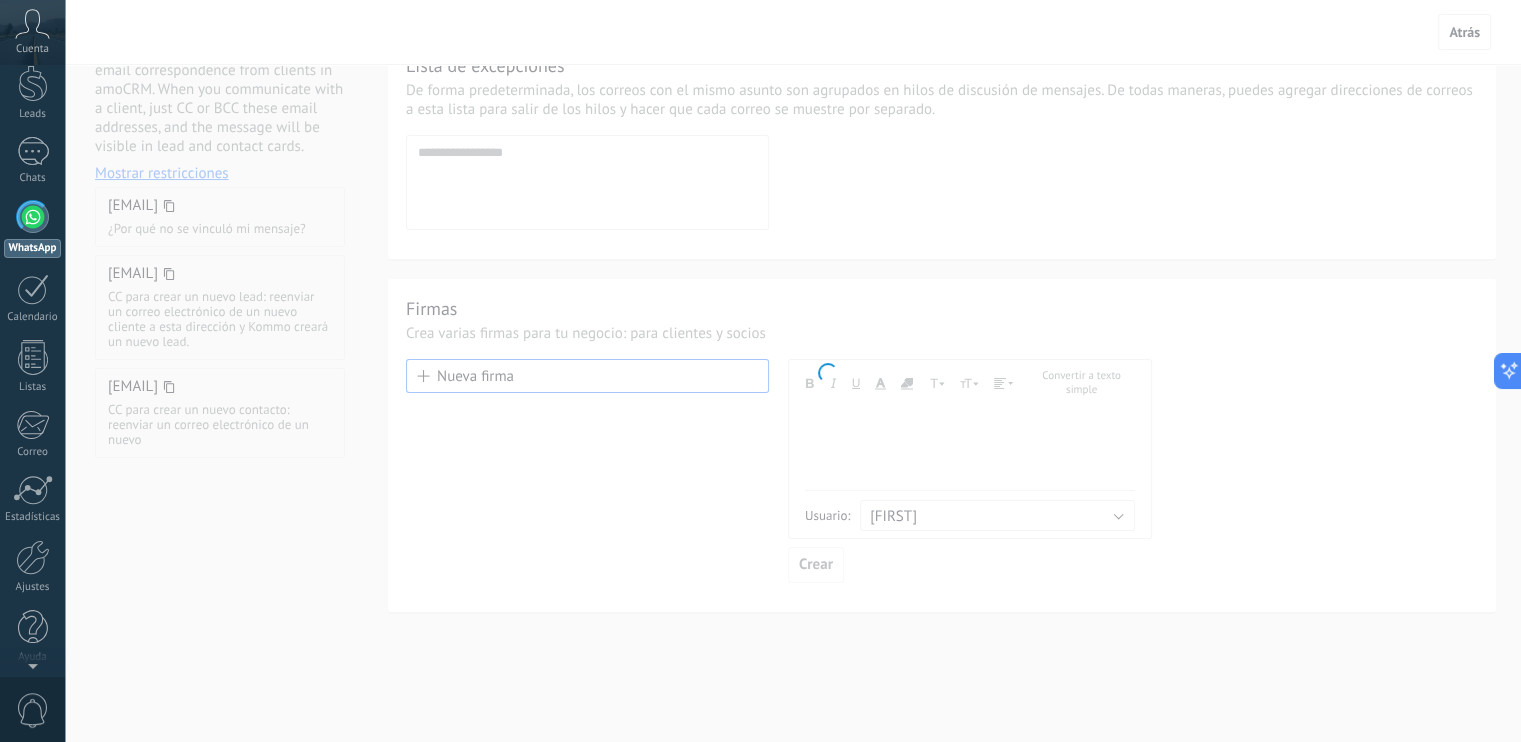 scroll, scrollTop: 0, scrollLeft: 0, axis: both 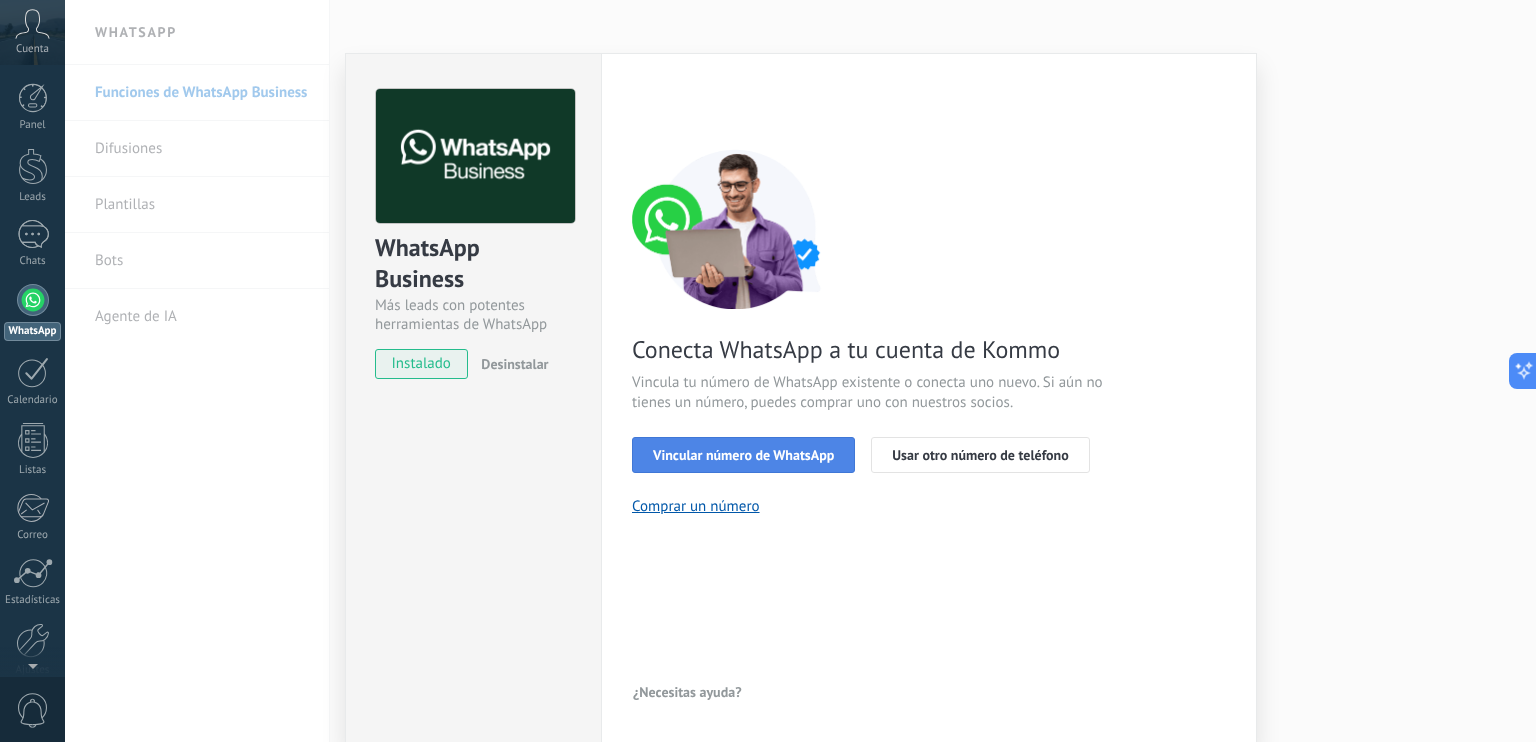 click on "Vincular número de WhatsApp" at bounding box center (743, 455) 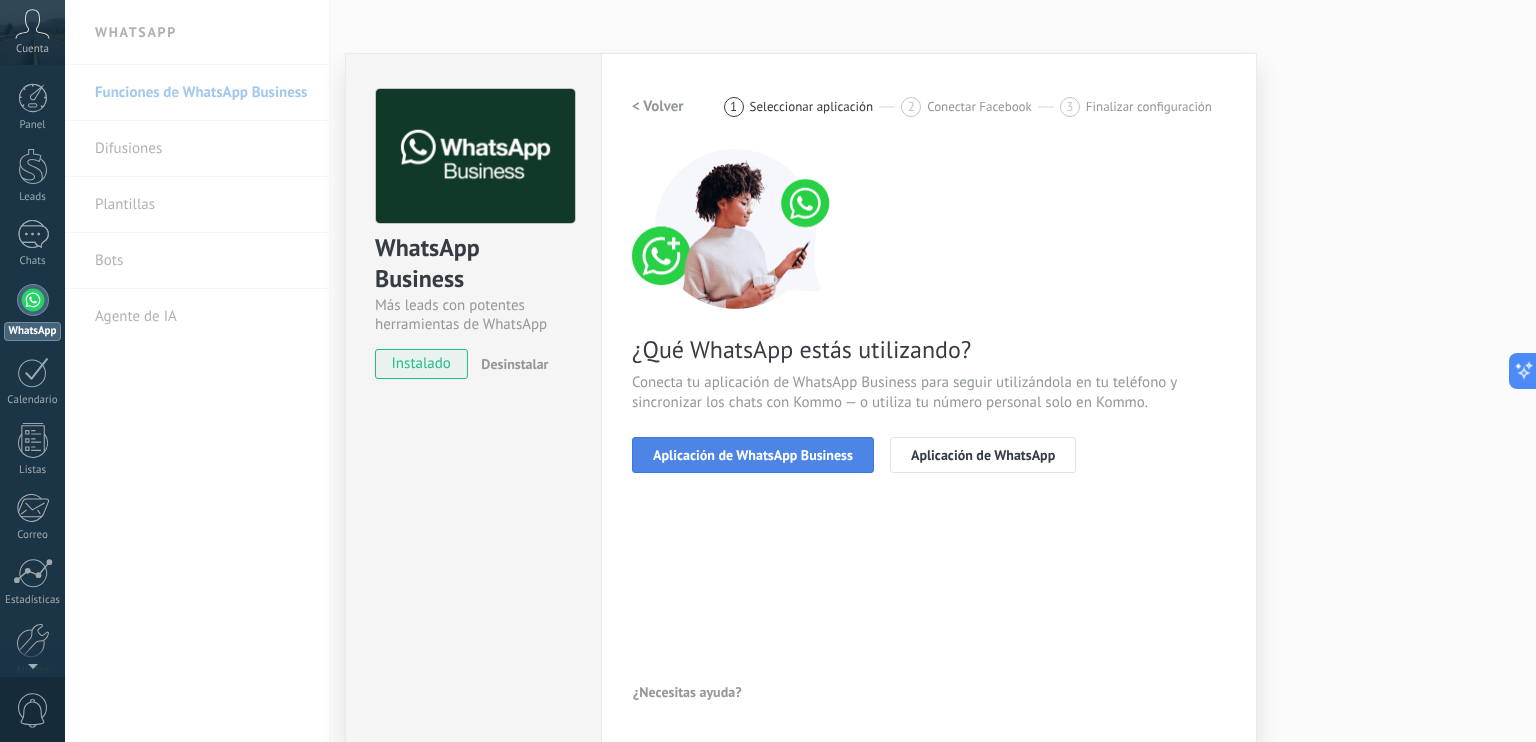 click on "Aplicación de WhatsApp Business" at bounding box center [753, 455] 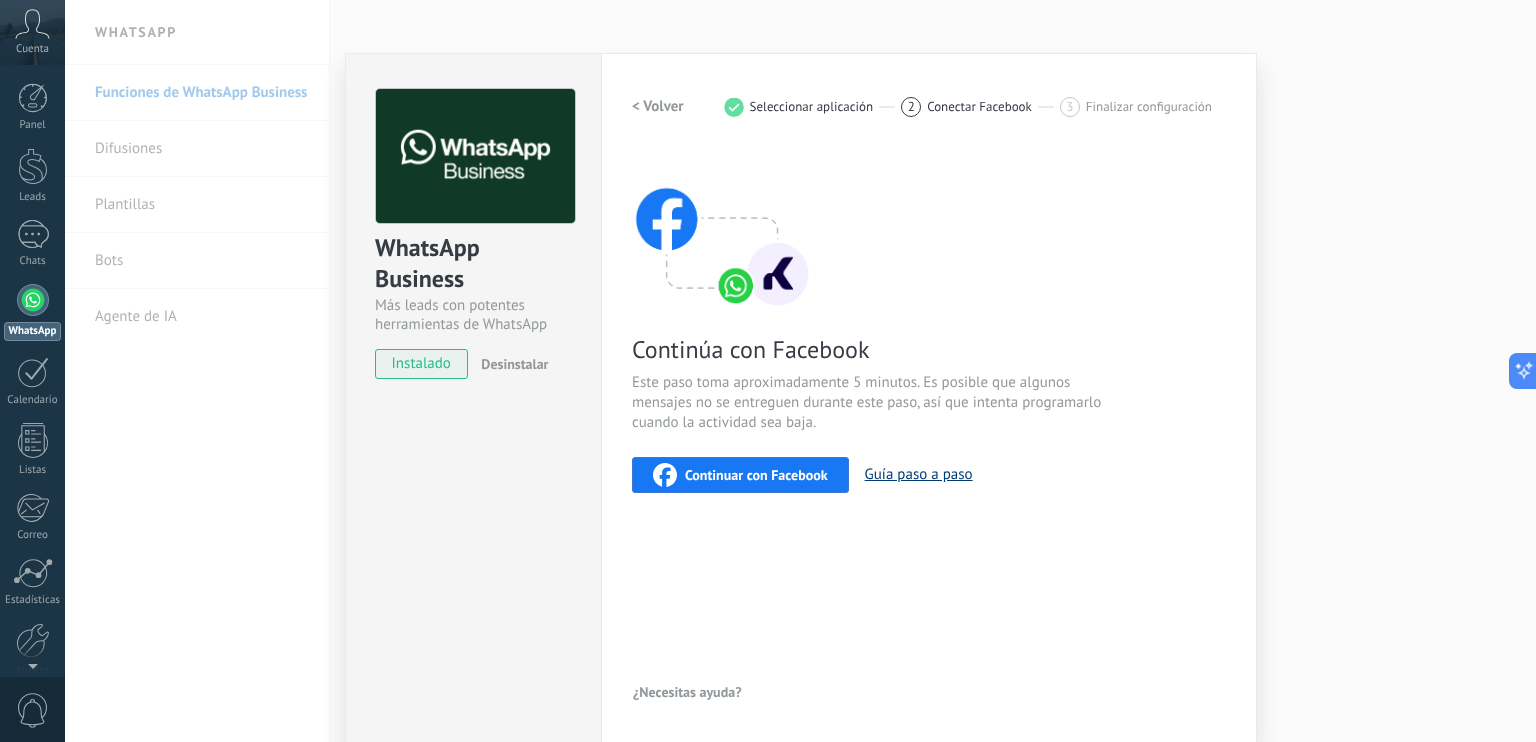 click on "Guía paso a paso" at bounding box center (919, 474) 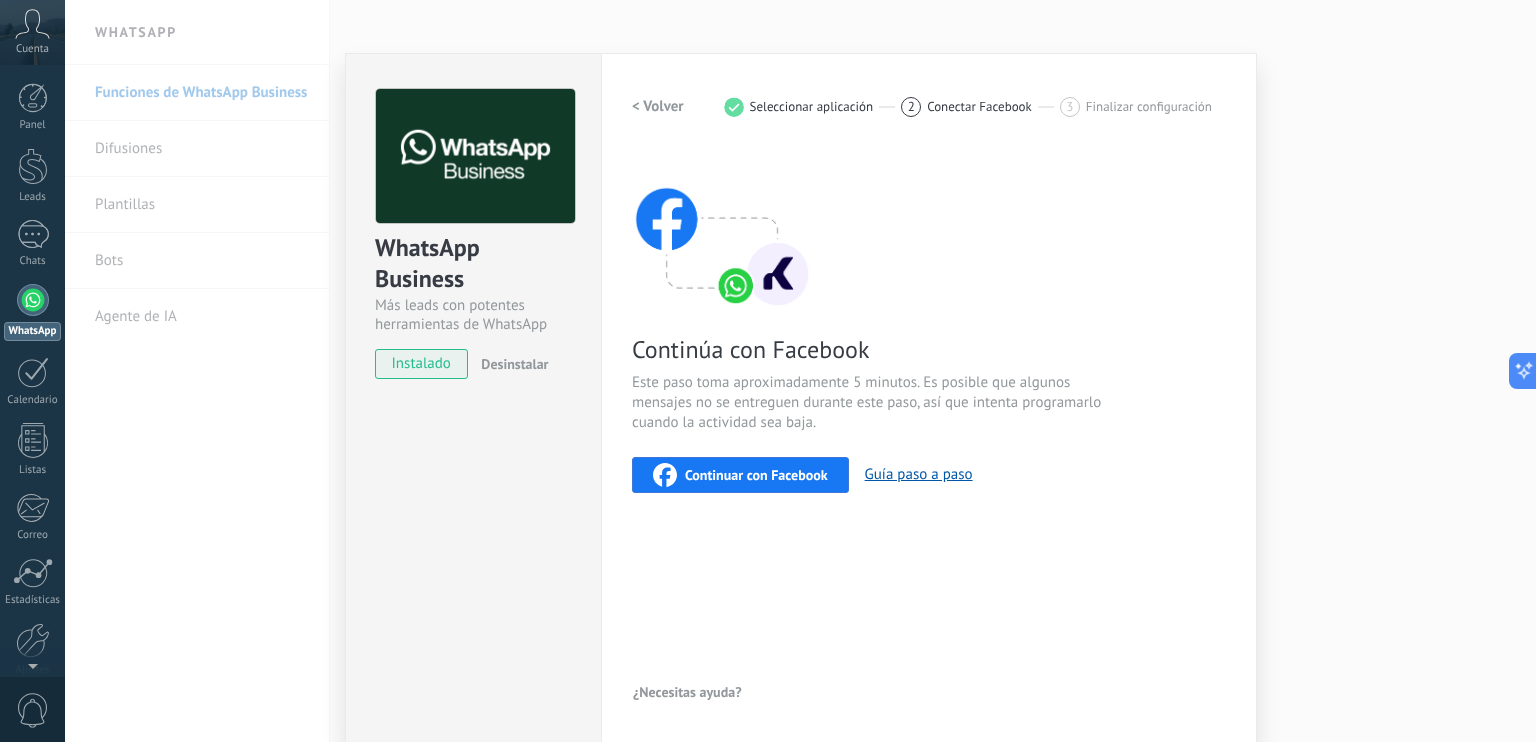 click on "WhatsApp Business Más leads con potentes herramientas de WhatsApp instalado Desinstalar Configuraciones Autorizaciones This tab logs the users who have granted integration access to this account. If you want to to remove a user's ability to send requests to the account on behalf of this integration, you can revoke access. If access is revoked from all users, the integration will stop working. This app is installed, but no one has given it access yet. WhatsApp Cloud API más _:  Guardar < Volver 1 Seleccionar aplicación 2 Conectar Facebook  3 Finalizar configuración Continúa con Facebook Este paso toma aproximadamente 5 minutos. Es posible que algunos mensajes no se entreguen durante este paso, así que intenta programarlo cuando la actividad sea baja. Continuar con Facebook Guía paso a paso ¿Necesitas ayuda?" at bounding box center (800, 371) 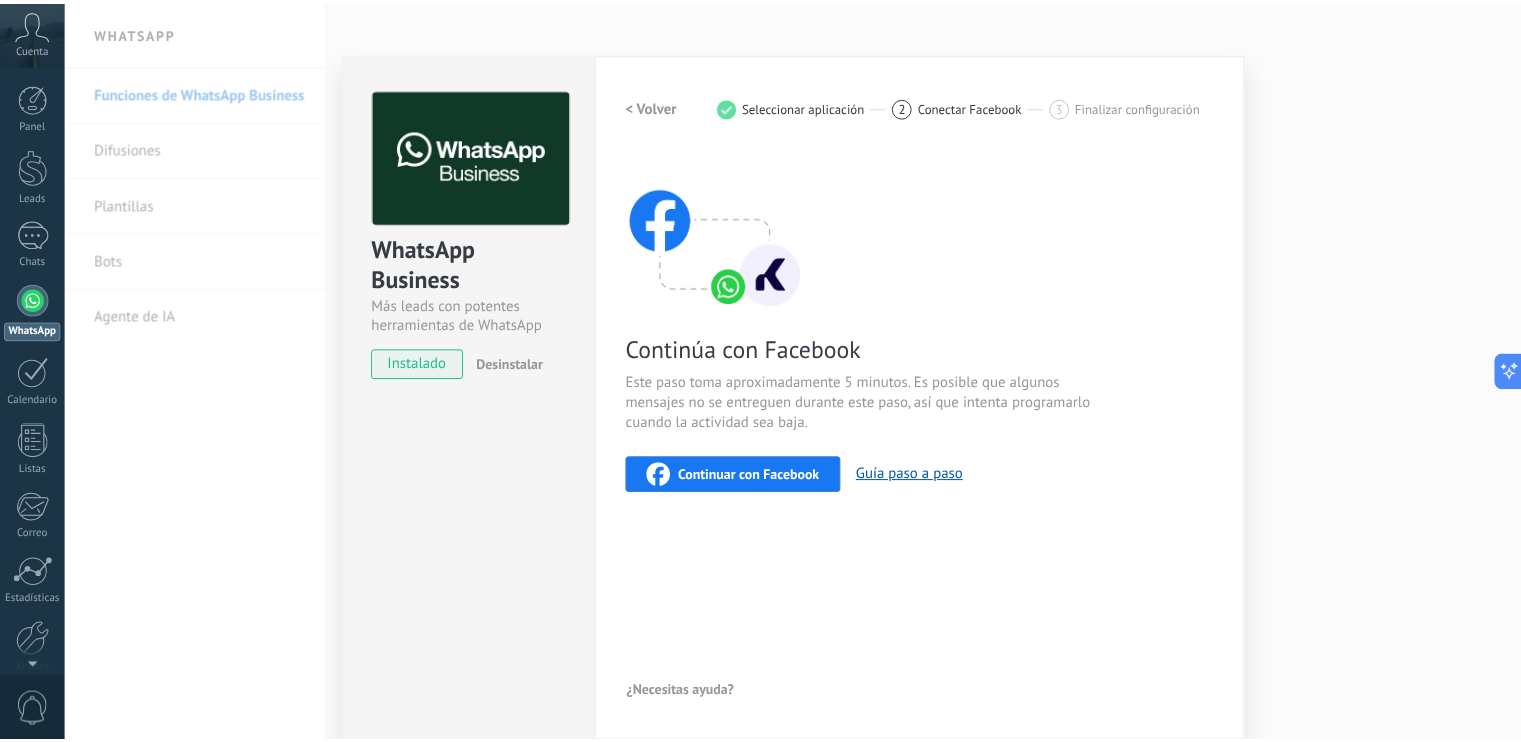 scroll, scrollTop: 0, scrollLeft: 0, axis: both 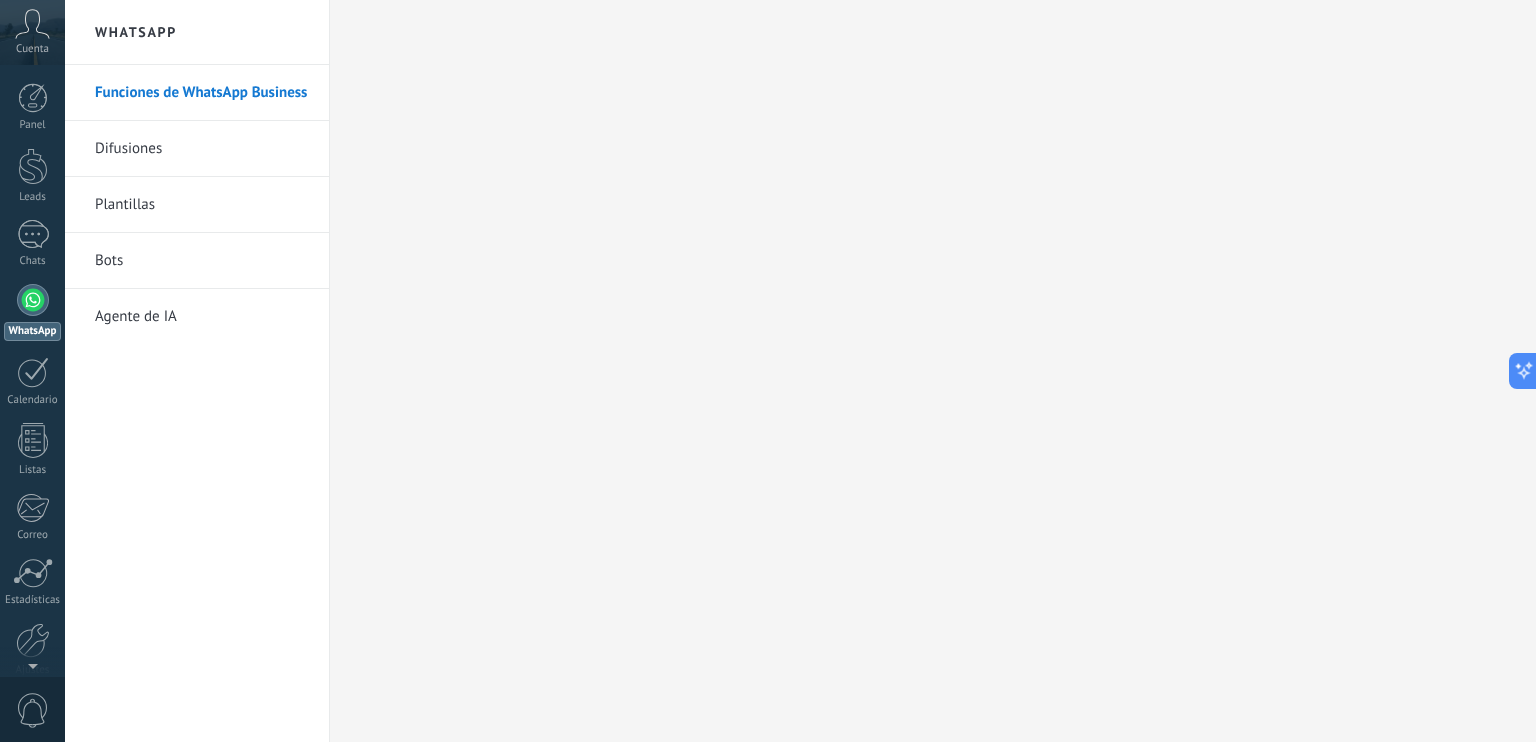 click on "Difusiones" at bounding box center [202, 149] 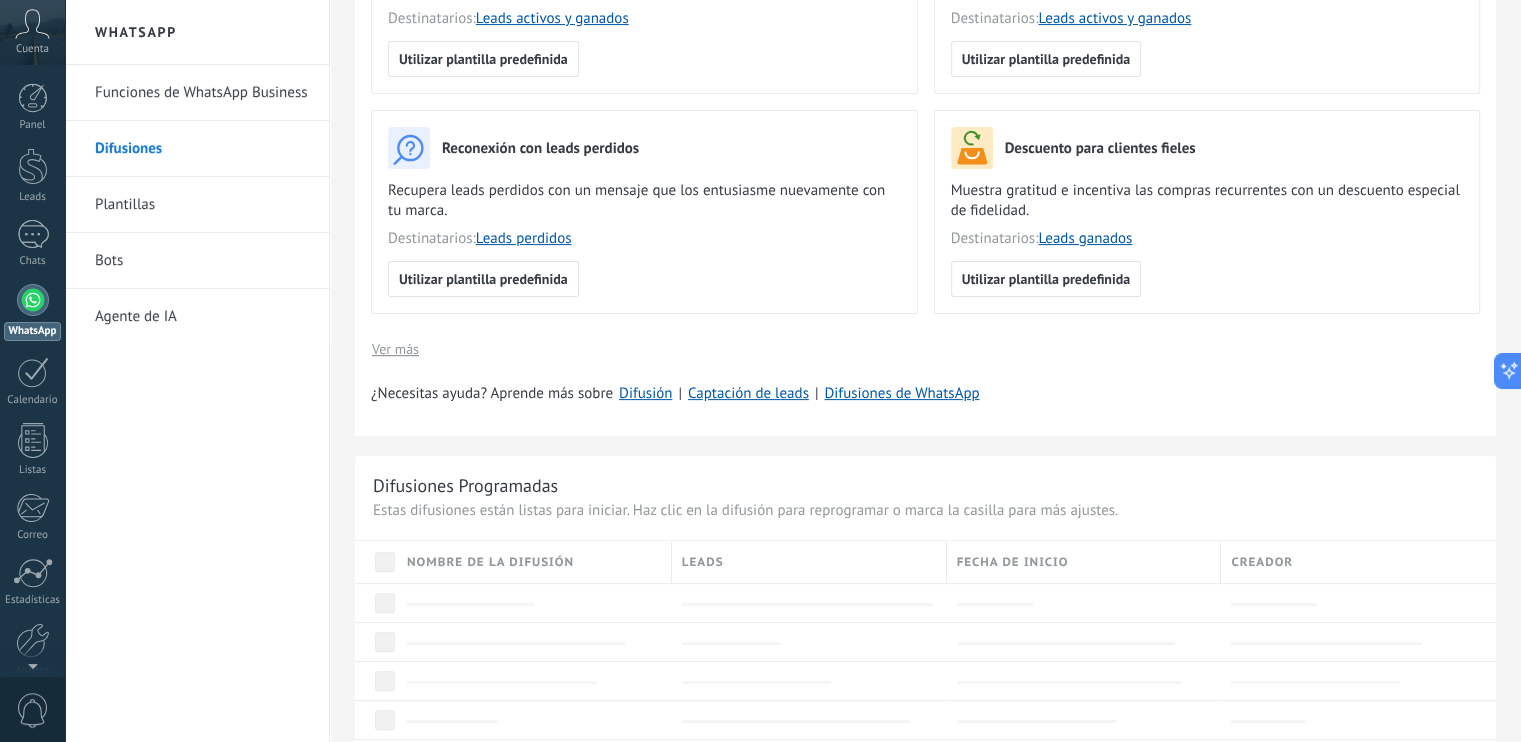 scroll, scrollTop: 300, scrollLeft: 0, axis: vertical 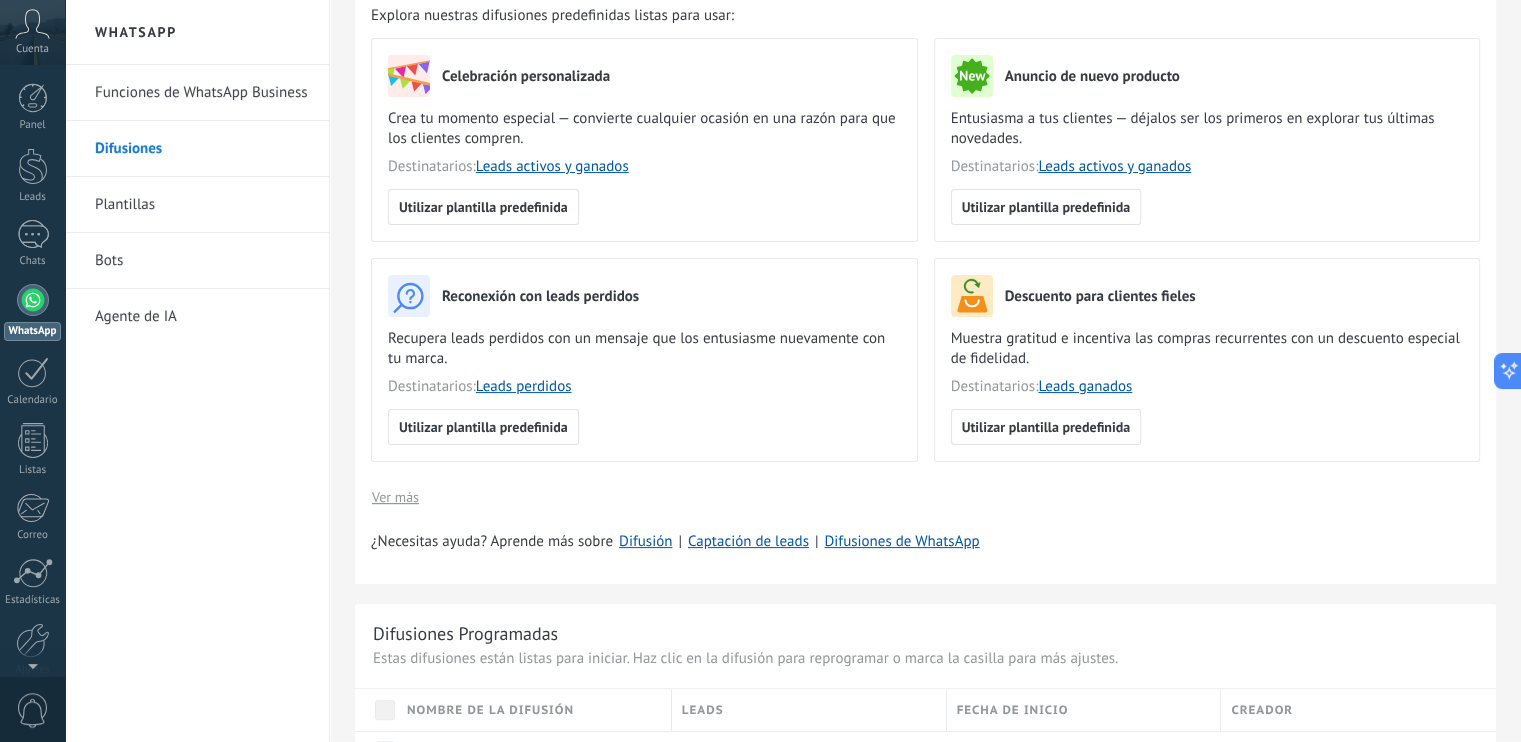click on "Plantillas" at bounding box center (202, 205) 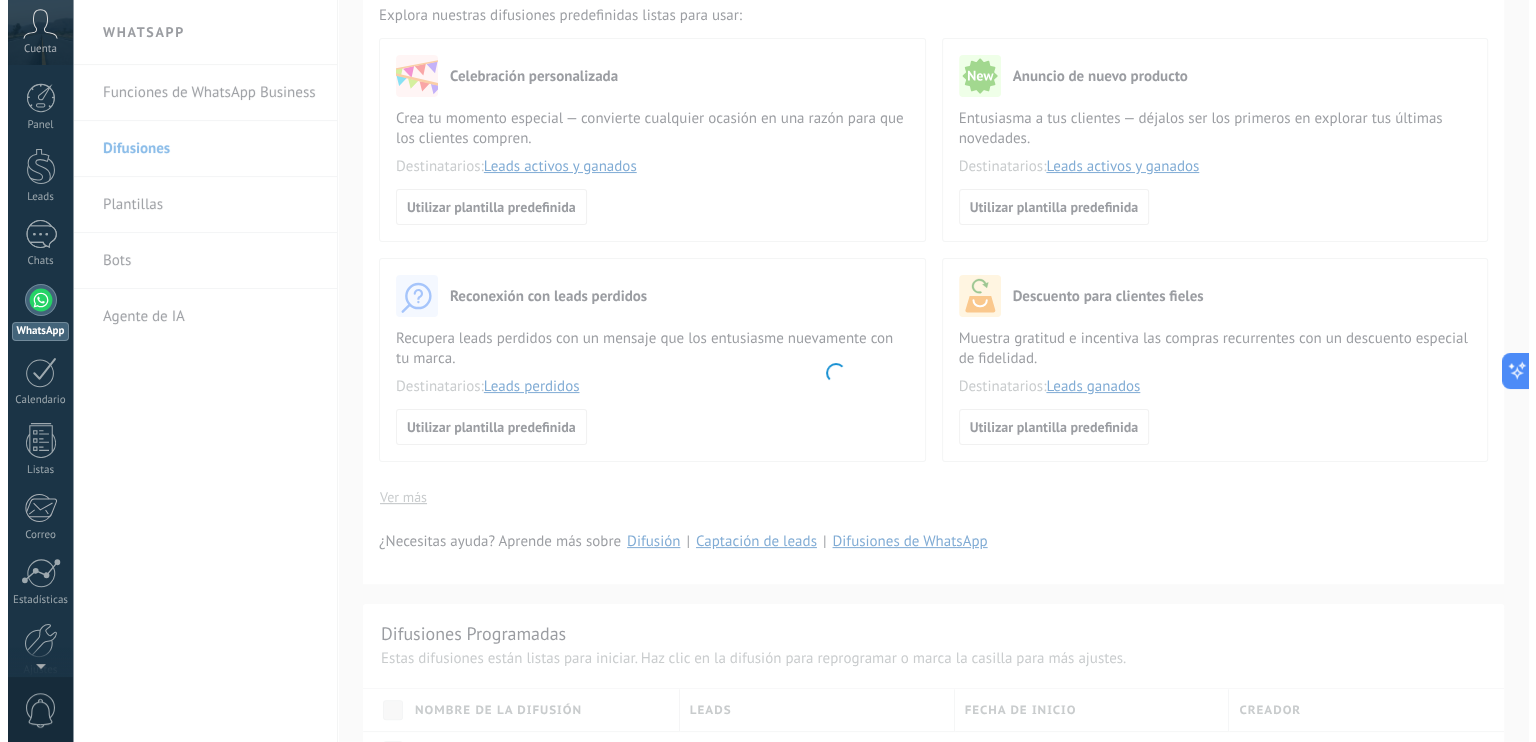 scroll, scrollTop: 0, scrollLeft: 0, axis: both 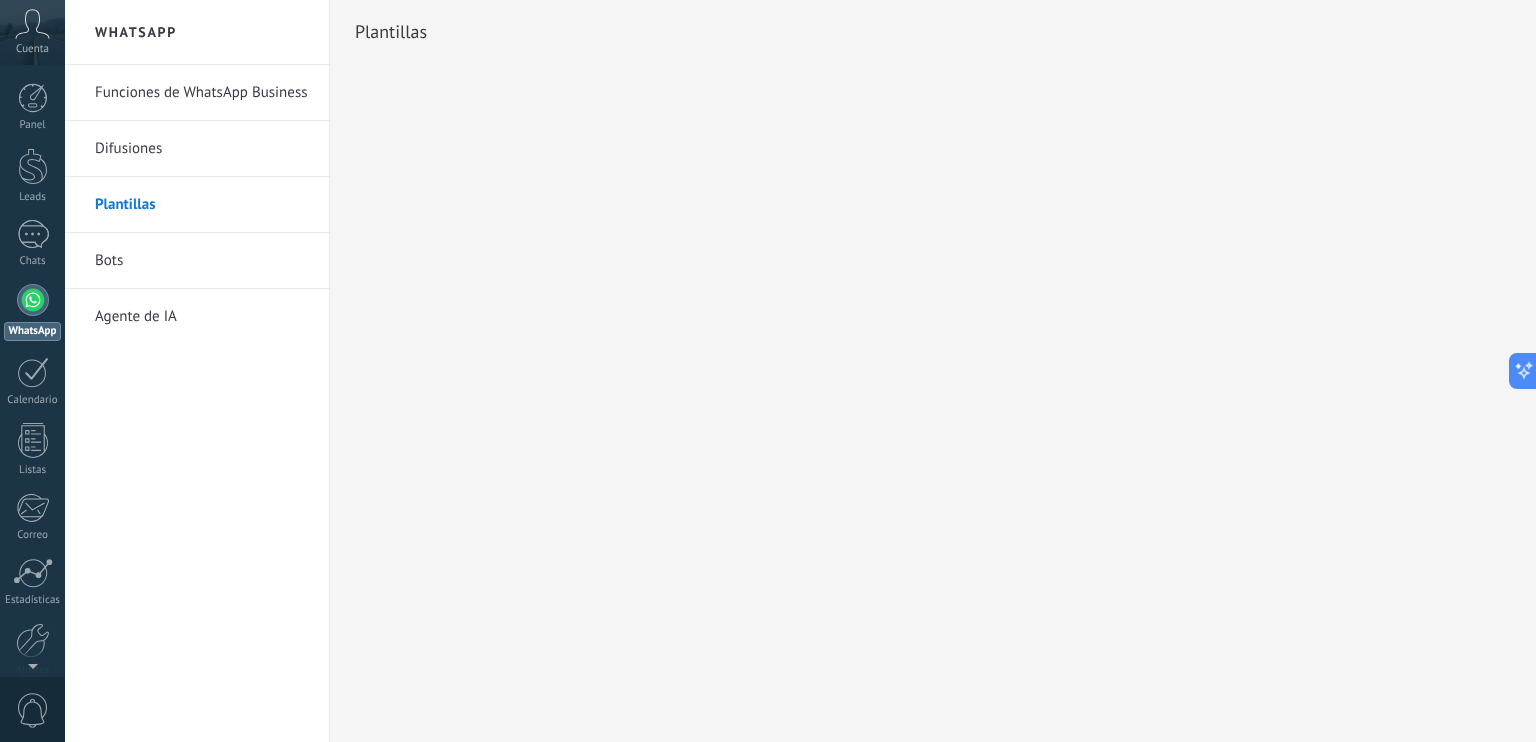 click on "Bots" at bounding box center (202, 261) 